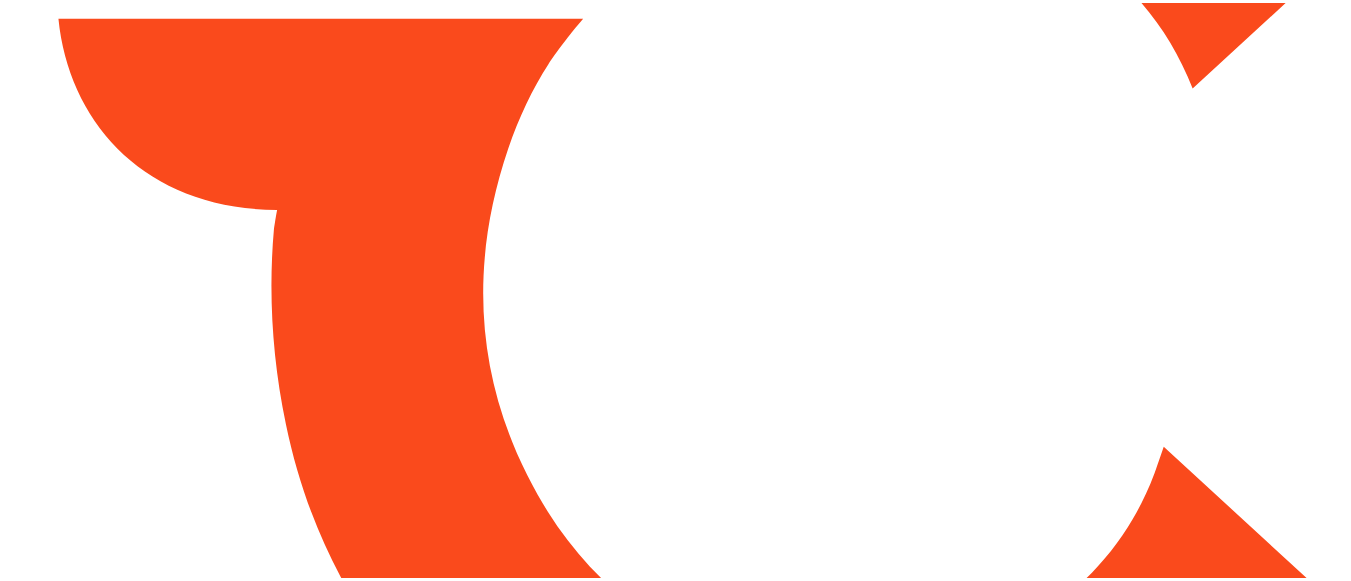 scroll, scrollTop: 0, scrollLeft: 0, axis: both 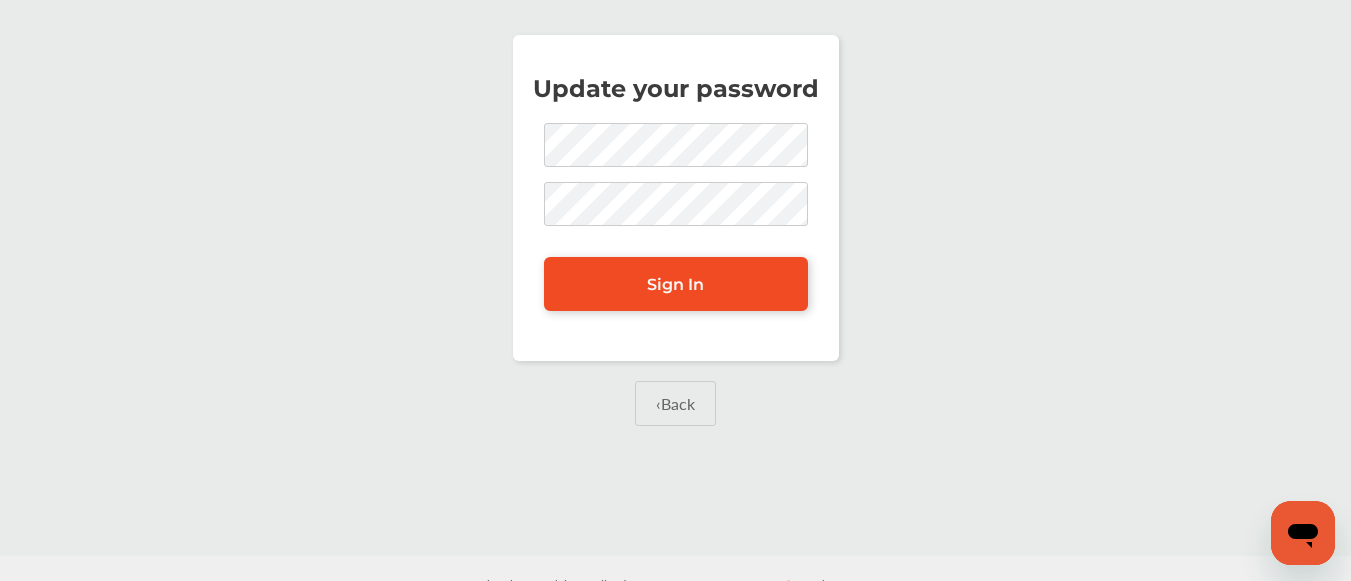 click on "Sign In" at bounding box center (675, 284) 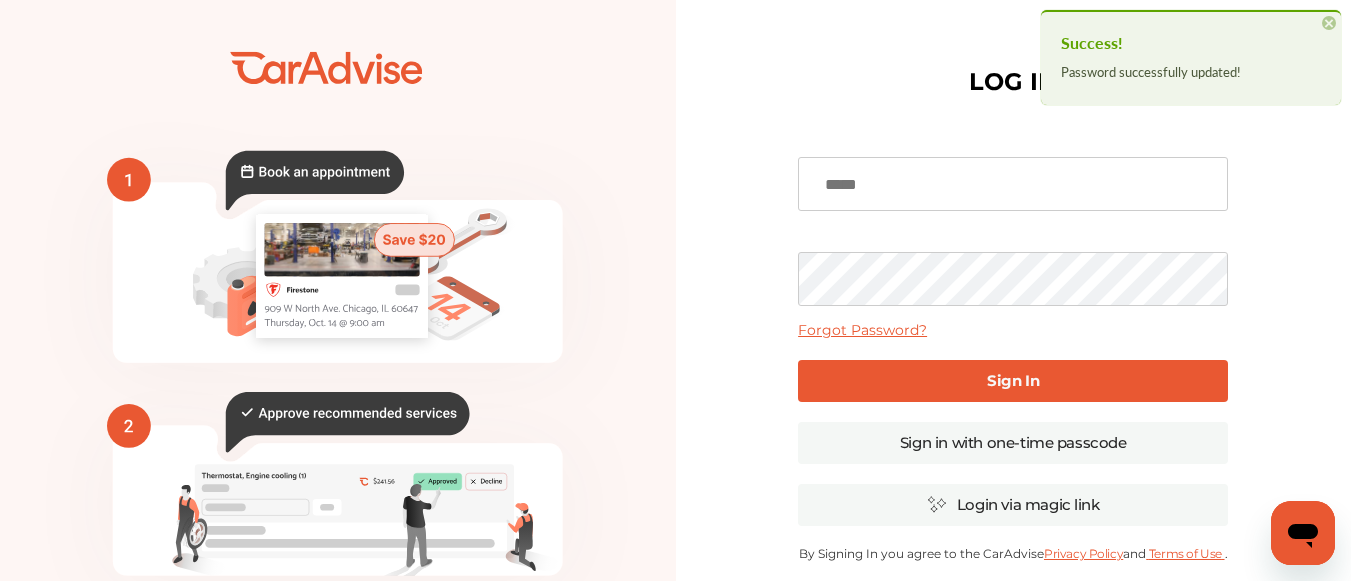 click at bounding box center (1013, 184) 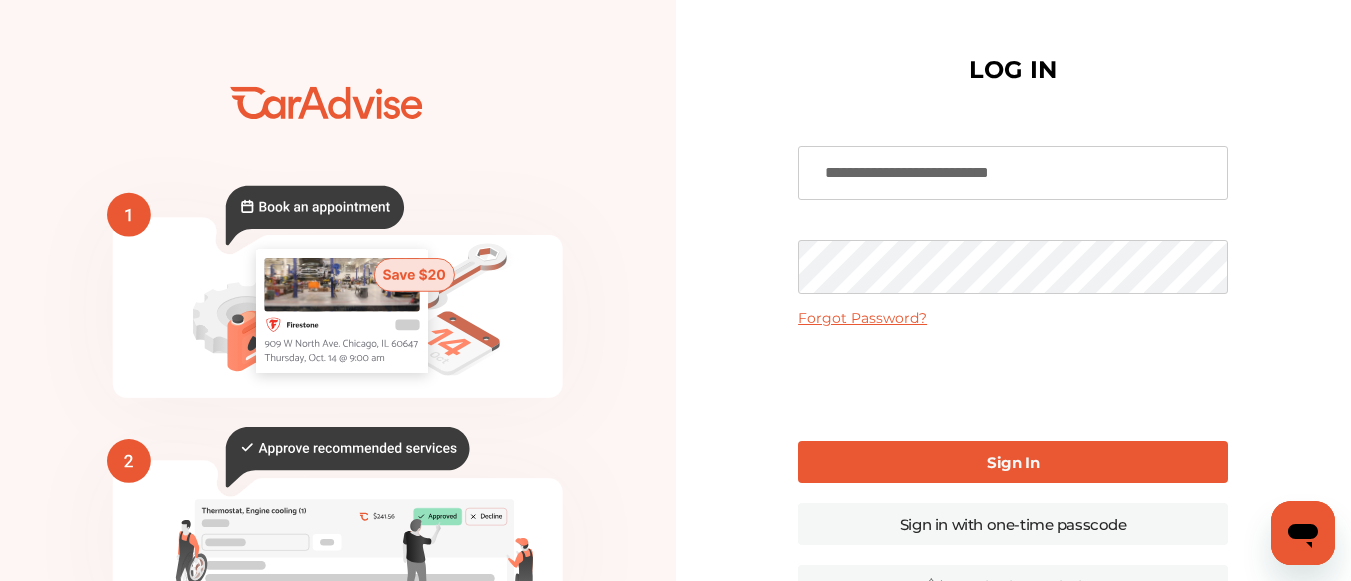 type on "**********" 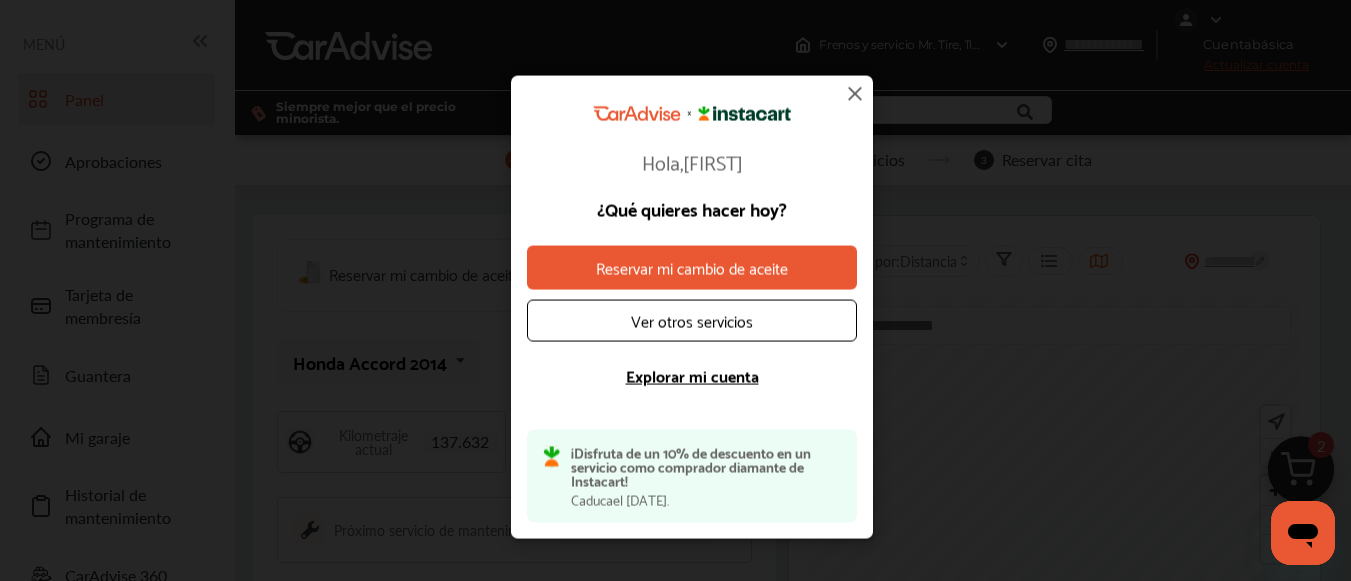 click on "Ver otros servicios" at bounding box center (692, 319) 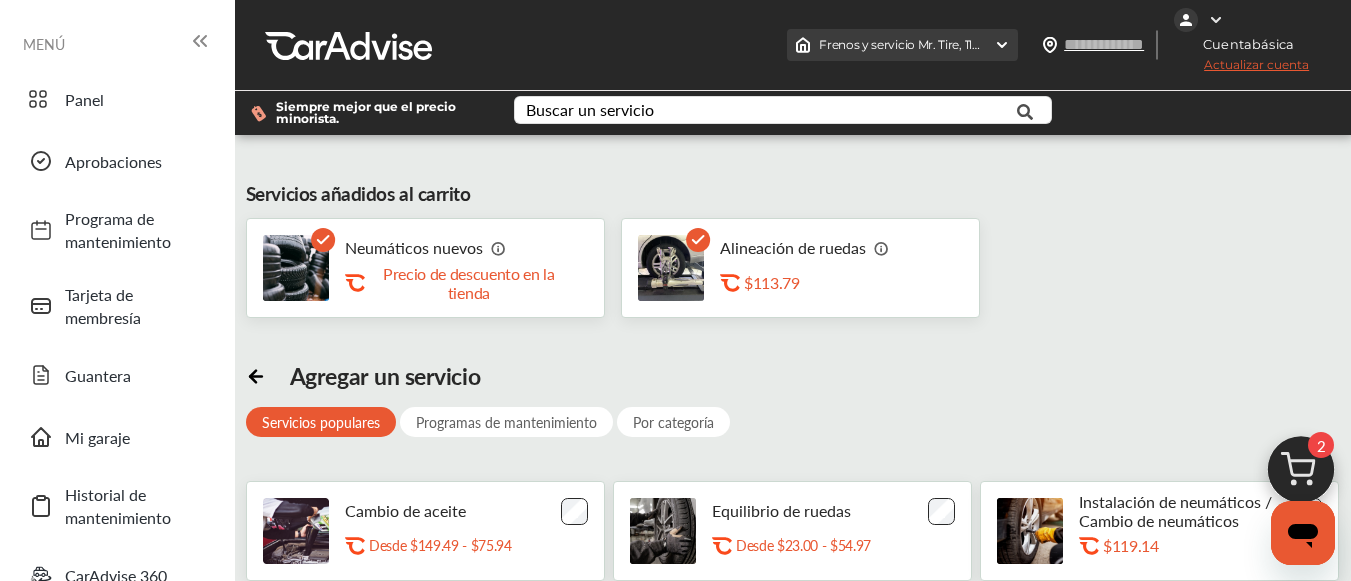 click on "[BRAND] [SERVICE], [NUMBER] [STREET], [CITY], [STATE] [POSTAL_CODE]" at bounding box center (902, 45) 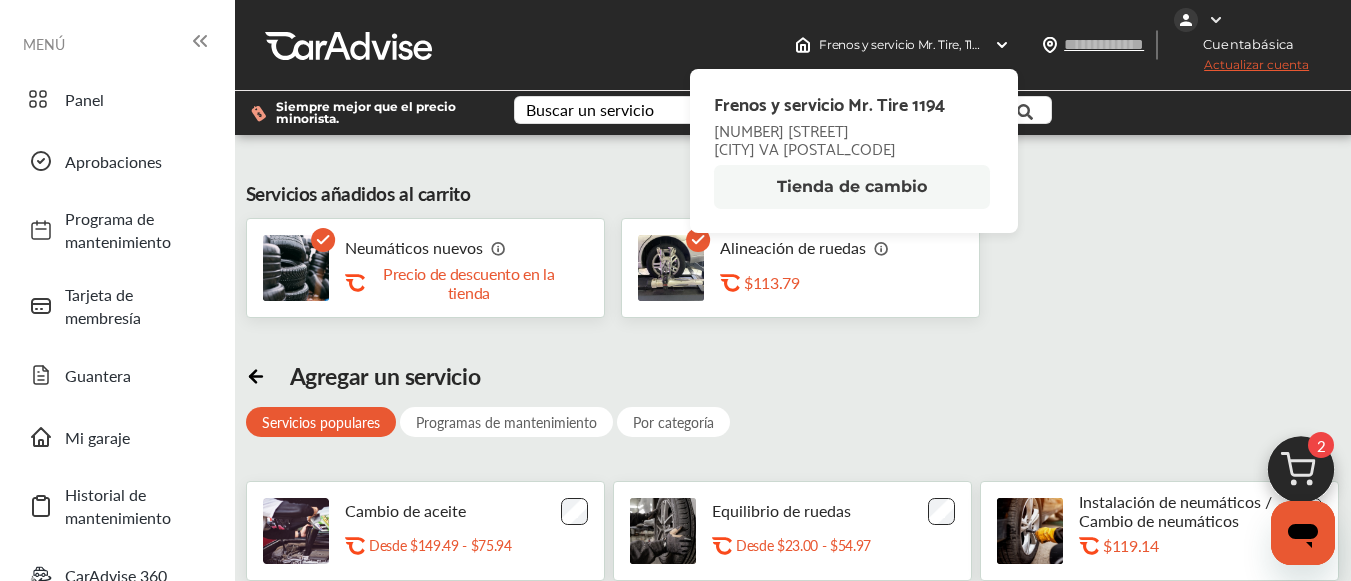 click on "Tienda de cambio" at bounding box center (852, 186) 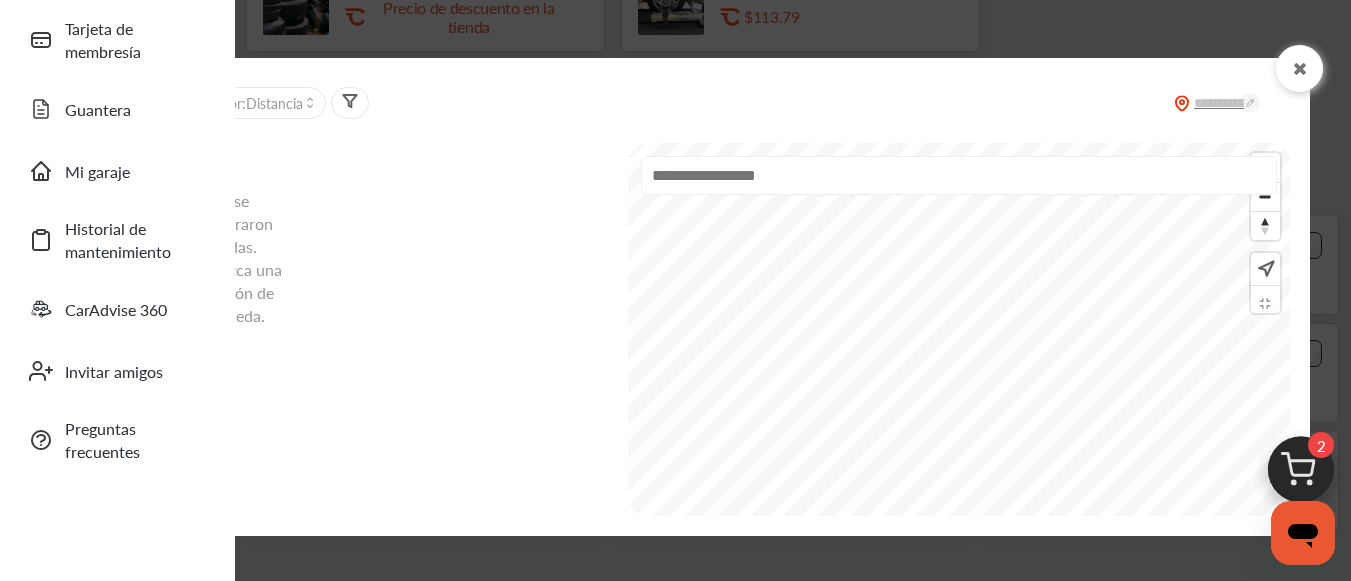 scroll, scrollTop: 267, scrollLeft: 0, axis: vertical 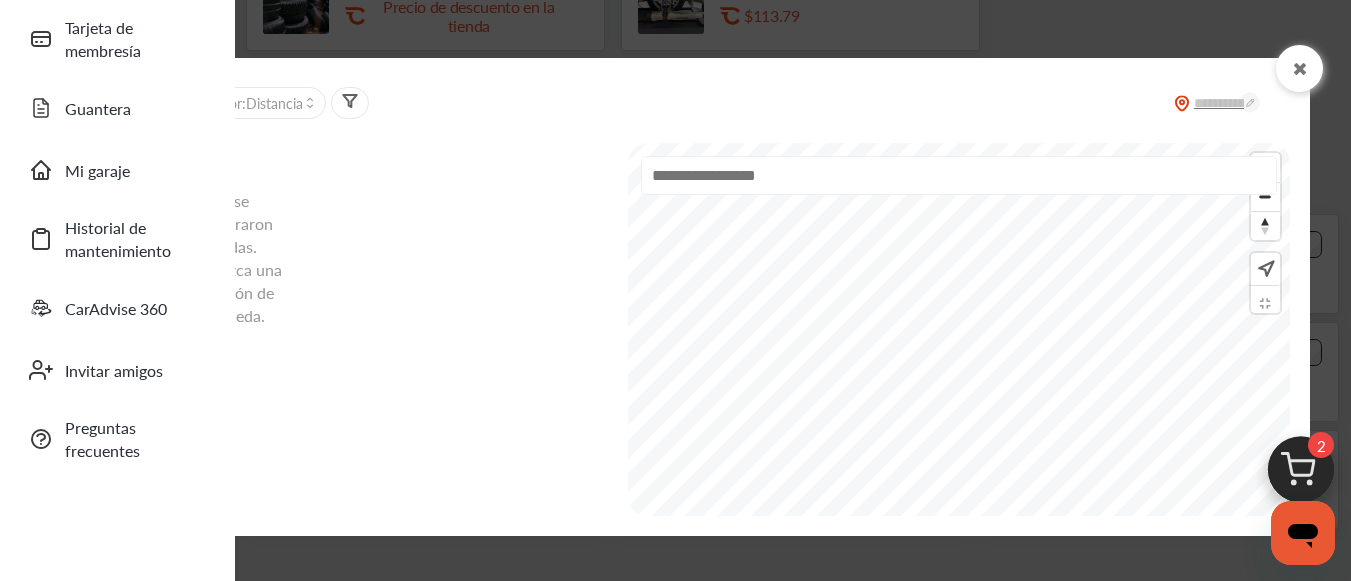 drag, startPoint x: 363, startPoint y: 151, endPoint x: 458, endPoint y: 156, distance: 95.131485 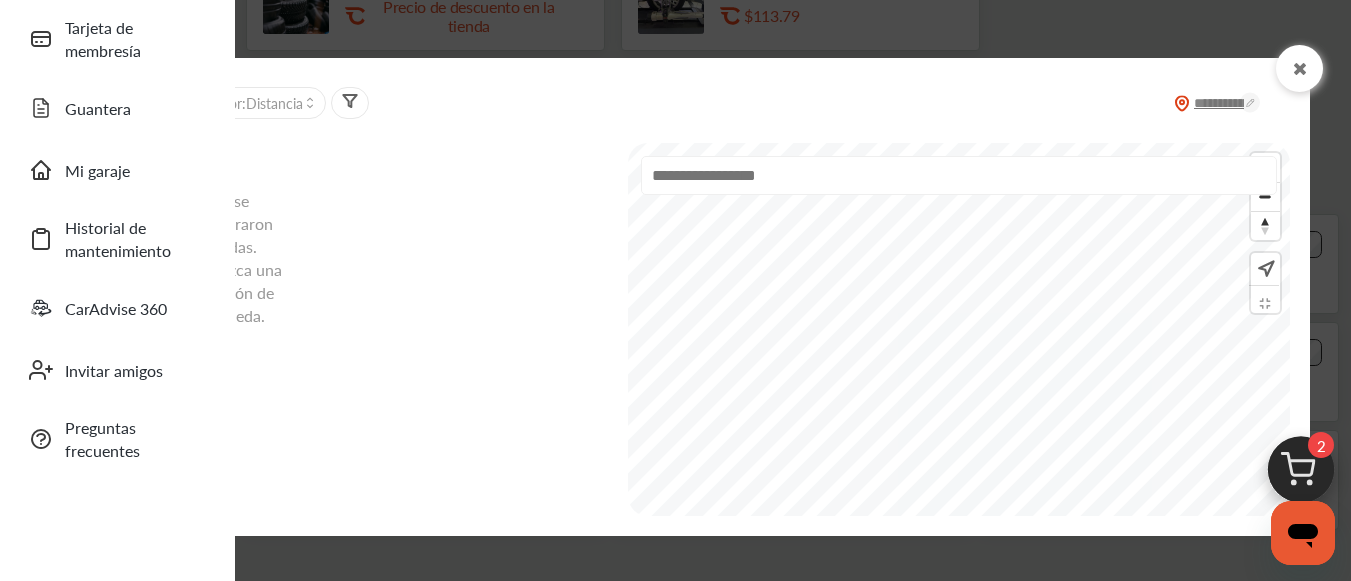 click at bounding box center [1217, 103] 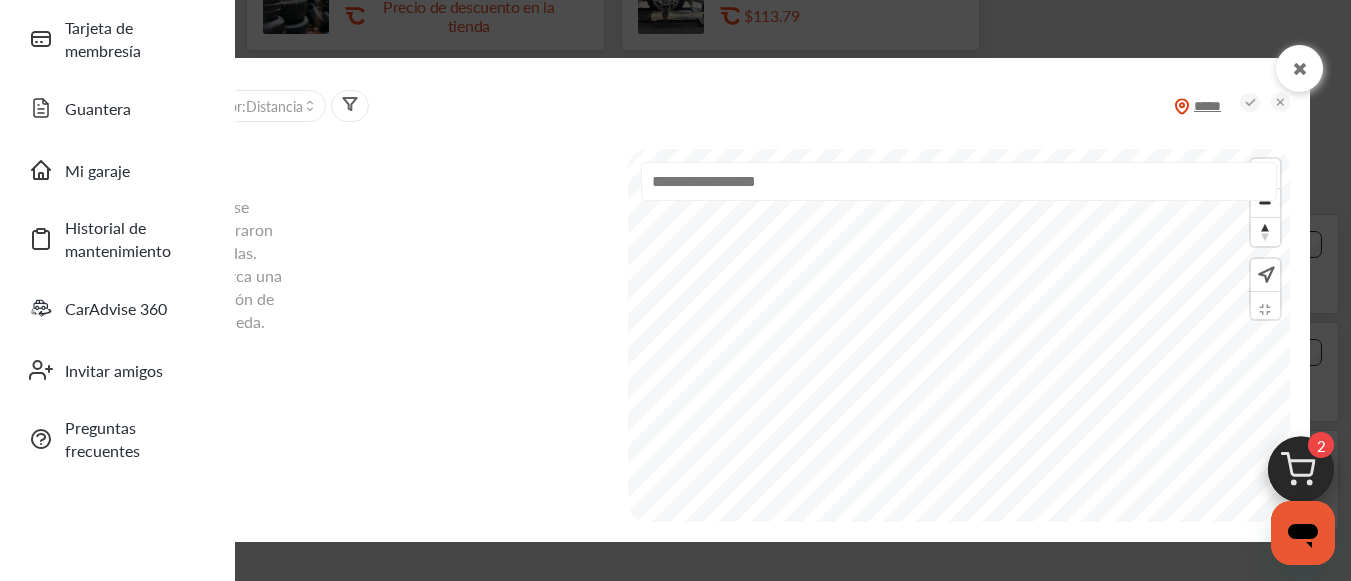 type on "*****" 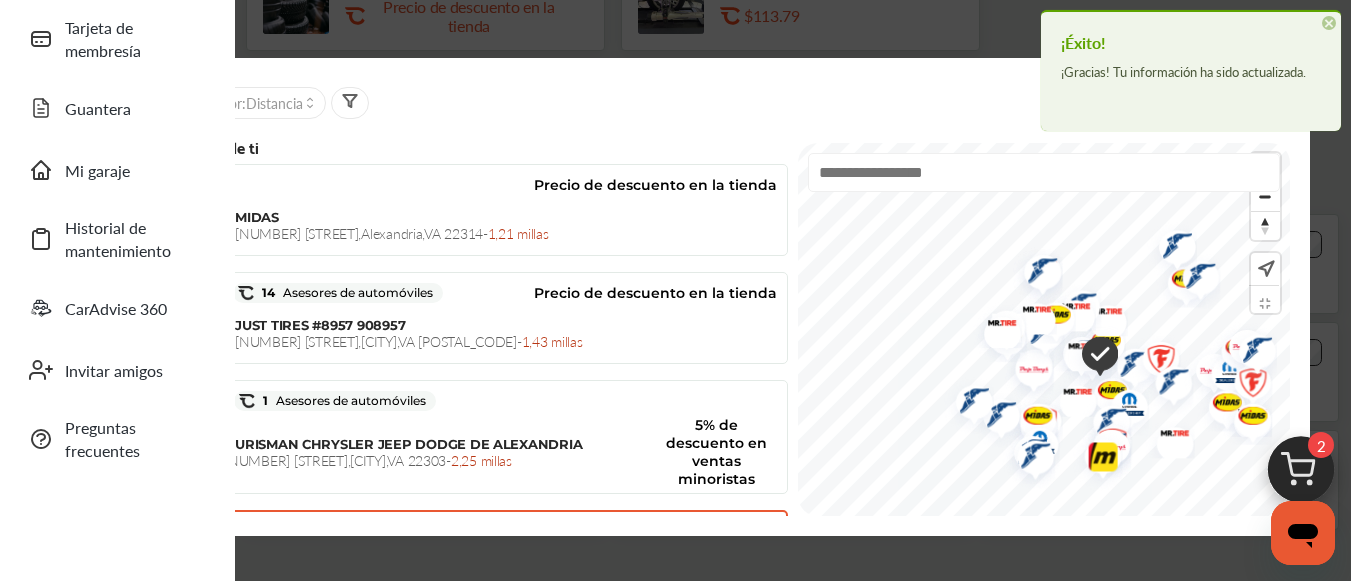 drag, startPoint x: 1175, startPoint y: 249, endPoint x: 1149, endPoint y: 313, distance: 69.079666 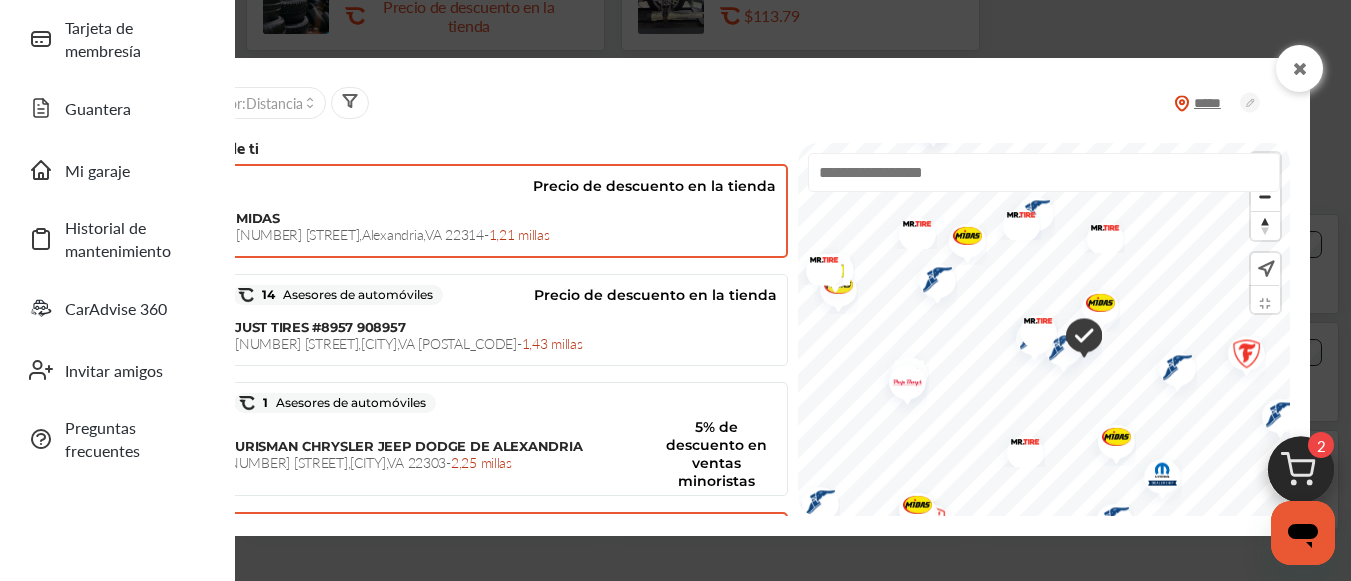 scroll, scrollTop: 0, scrollLeft: 0, axis: both 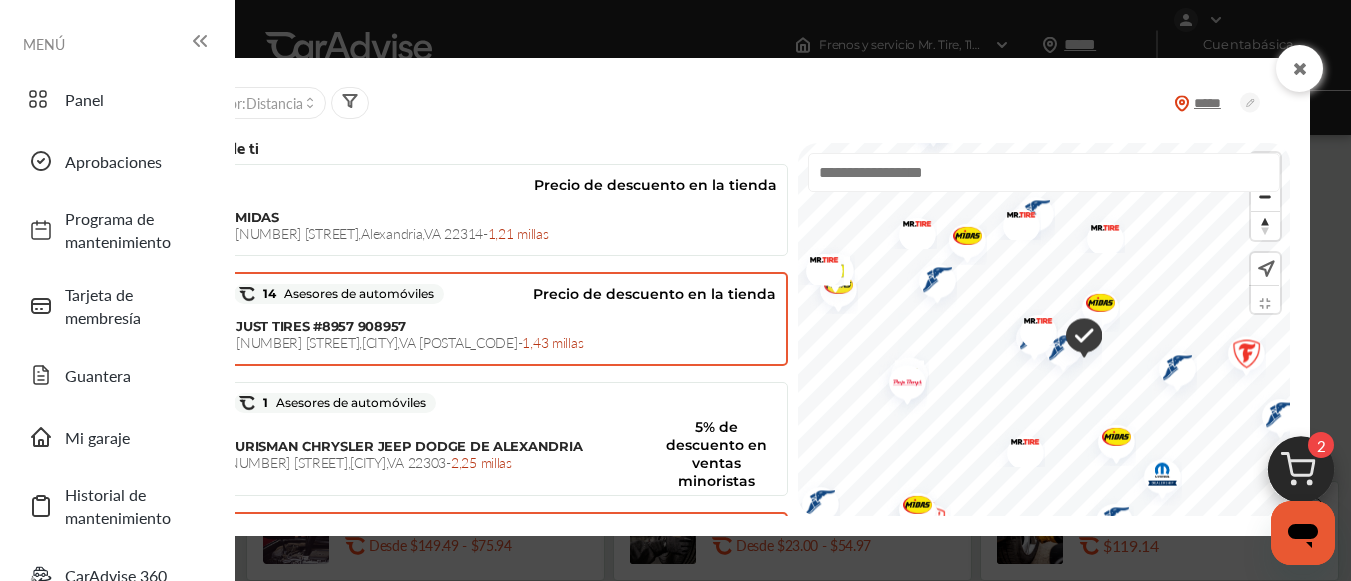 drag, startPoint x: 378, startPoint y: 338, endPoint x: 317, endPoint y: 348, distance: 61.81424 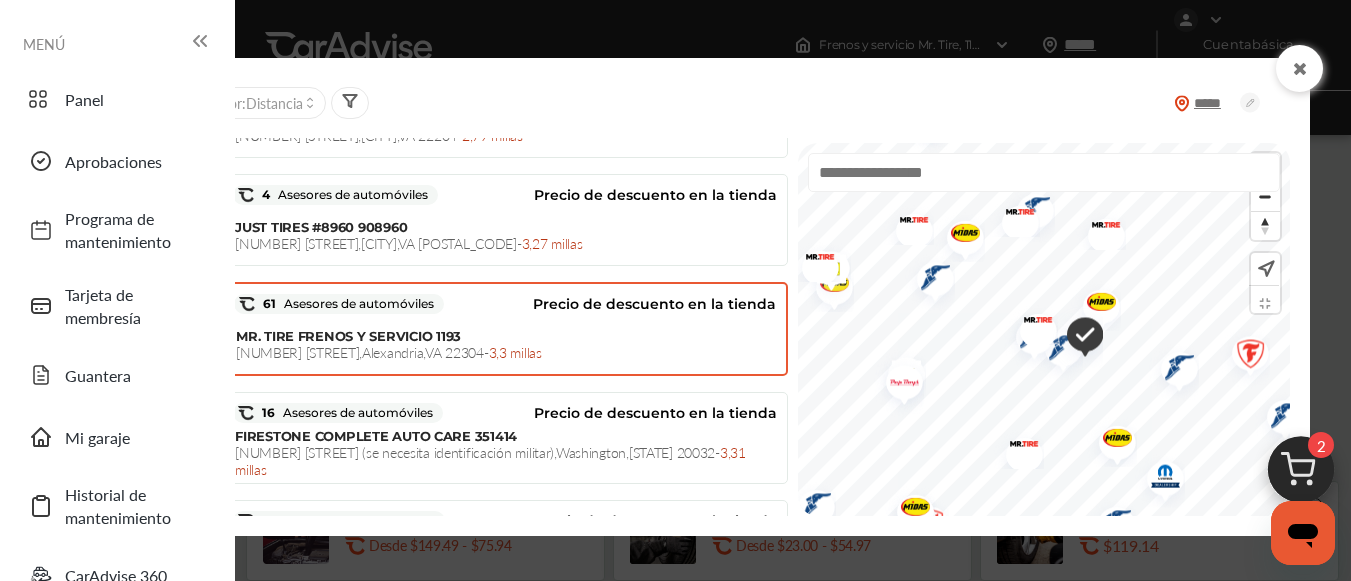 scroll, scrollTop: 331, scrollLeft: 0, axis: vertical 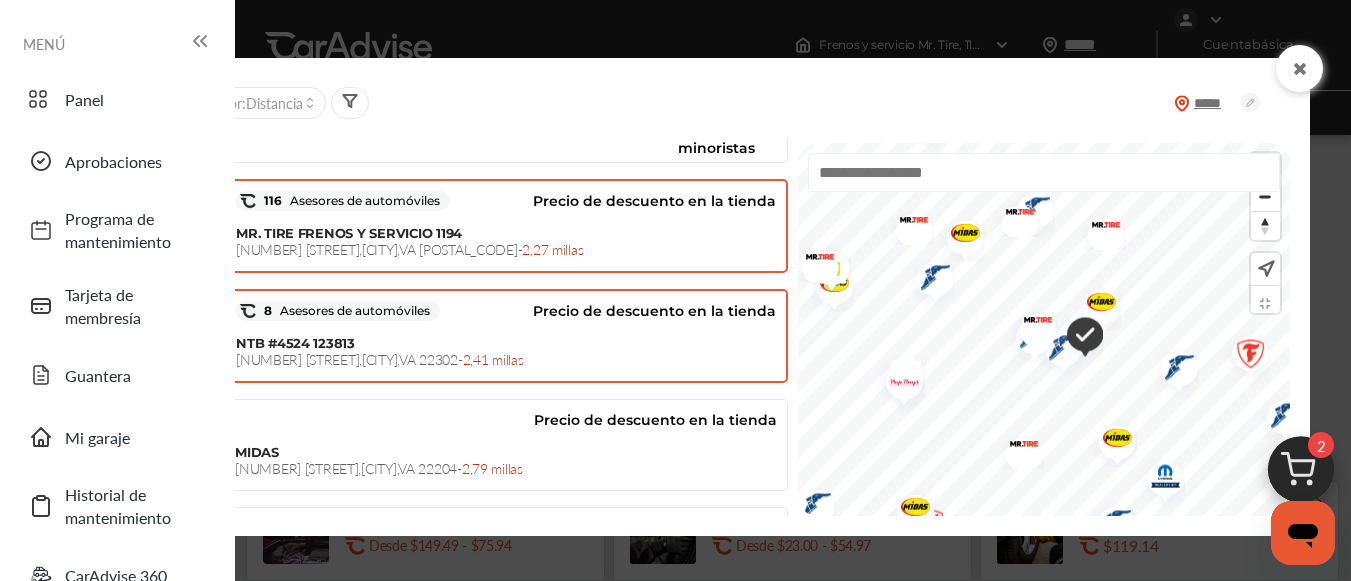 click on "[BRAND] [NUMBER] [NUMBER] [STREET], [CITY], [STATE] [POSTAL_CODE] [DISTANCE]" at bounding box center (506, 351) 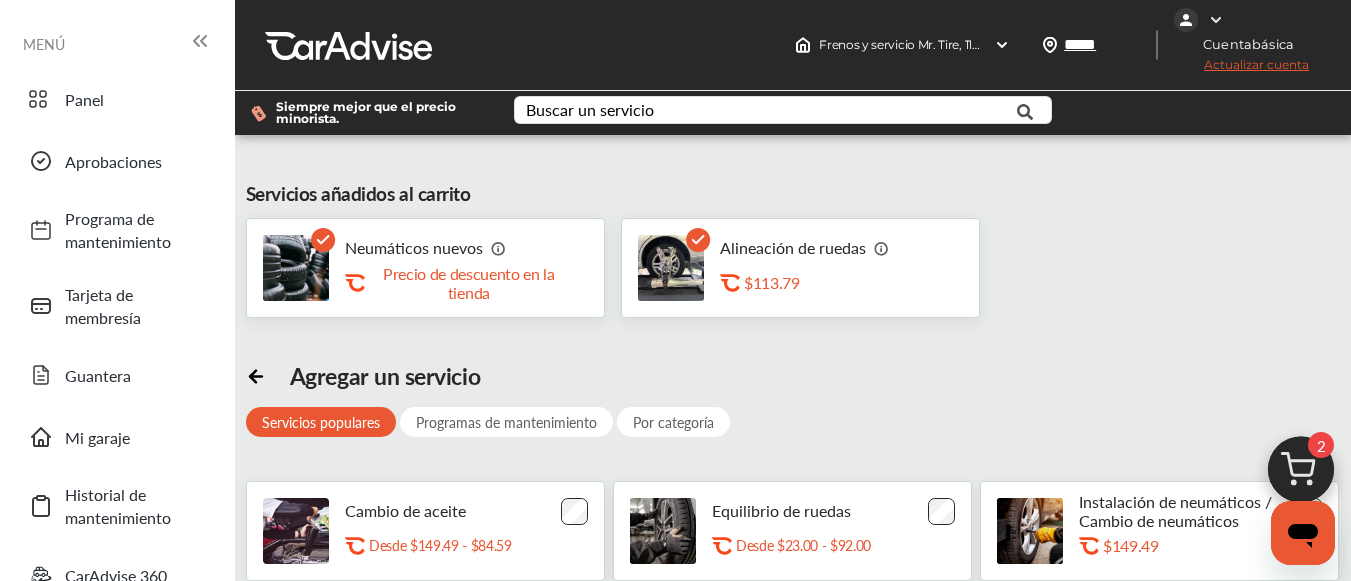 click on "Agregar un servicio" at bounding box center (385, 375) 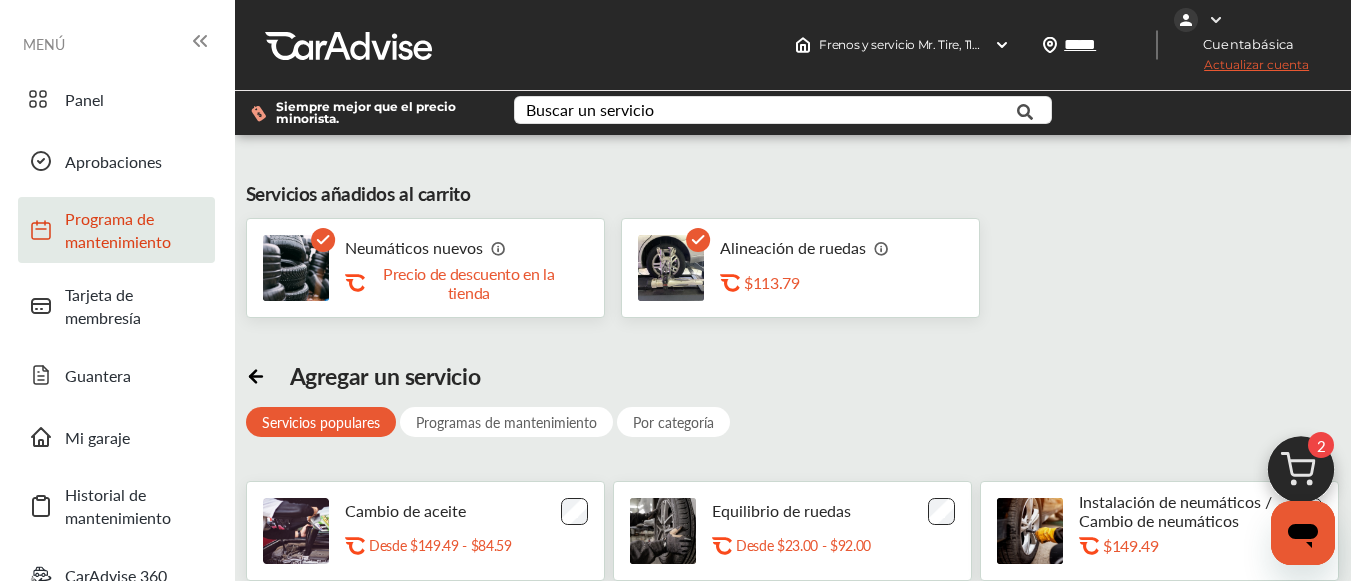 drag, startPoint x: 131, startPoint y: 223, endPoint x: 90, endPoint y: 236, distance: 43.011627 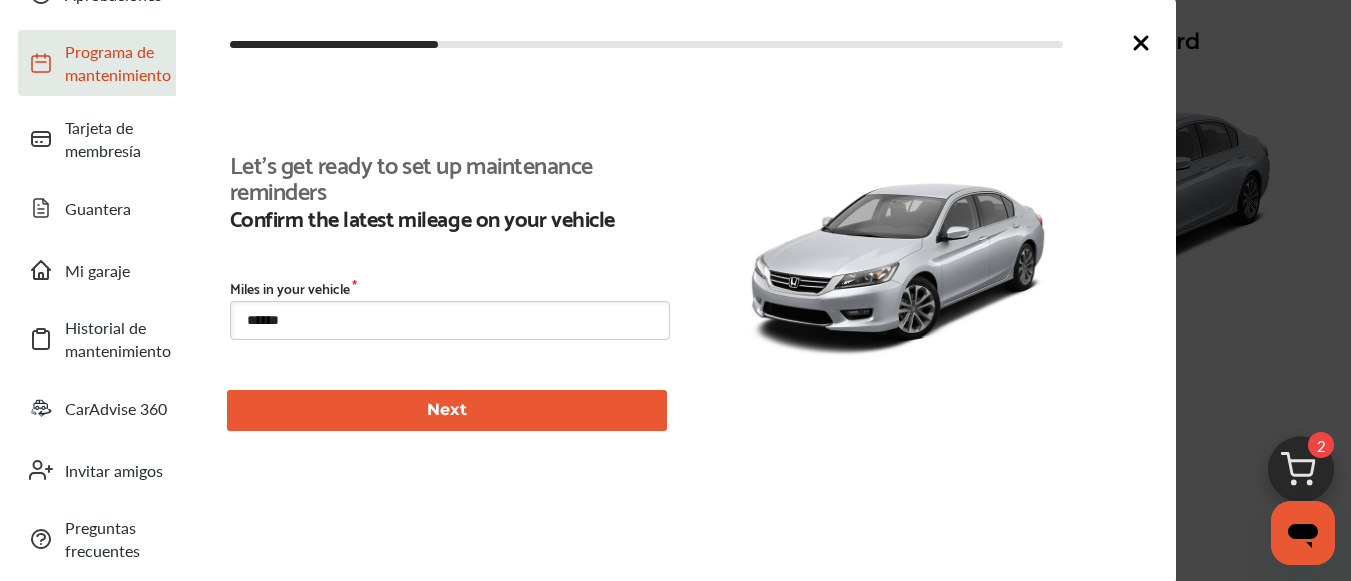 scroll, scrollTop: 435, scrollLeft: 0, axis: vertical 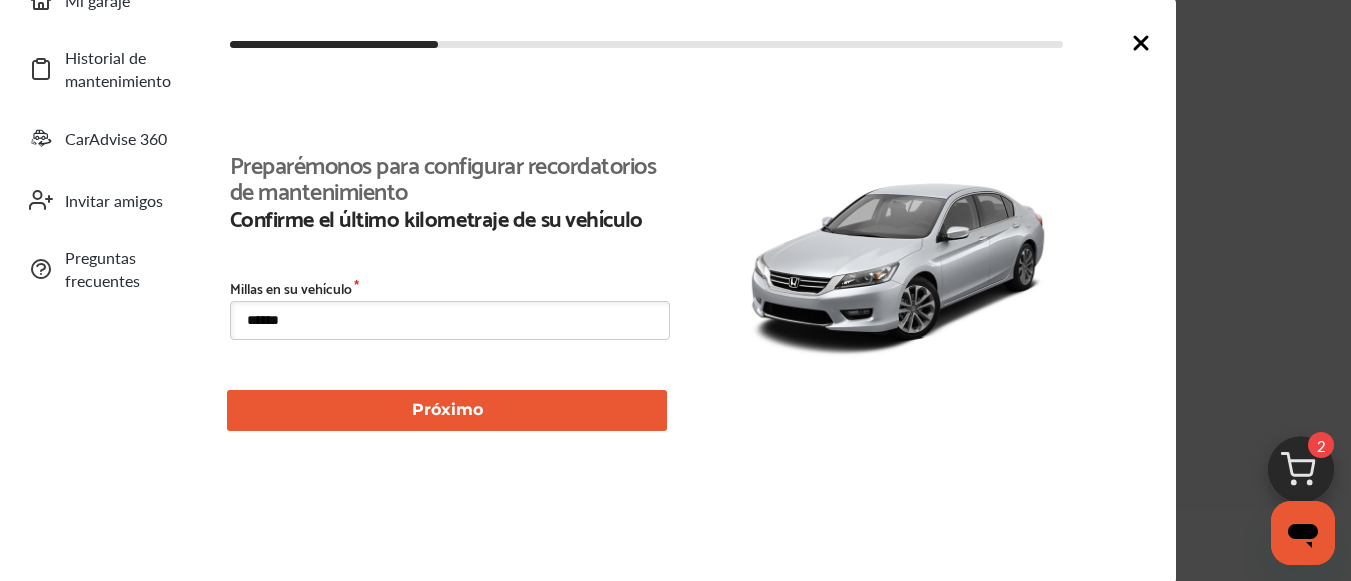 click on "******" at bounding box center [450, 320] 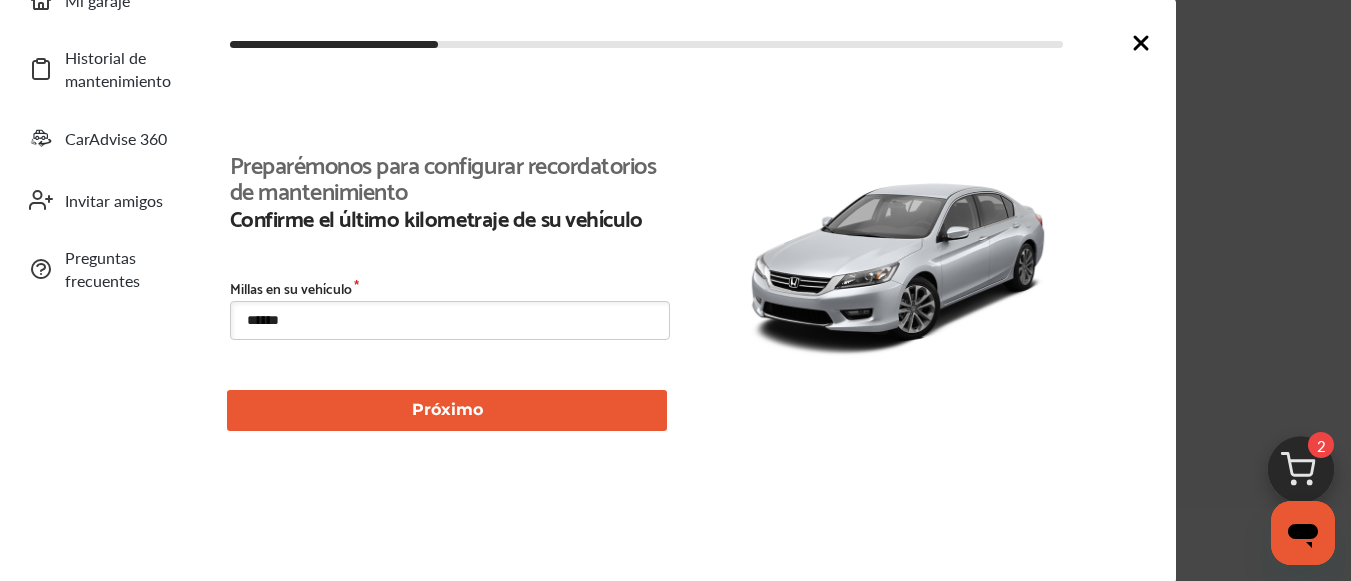 click on "Próximo" at bounding box center (447, 410) 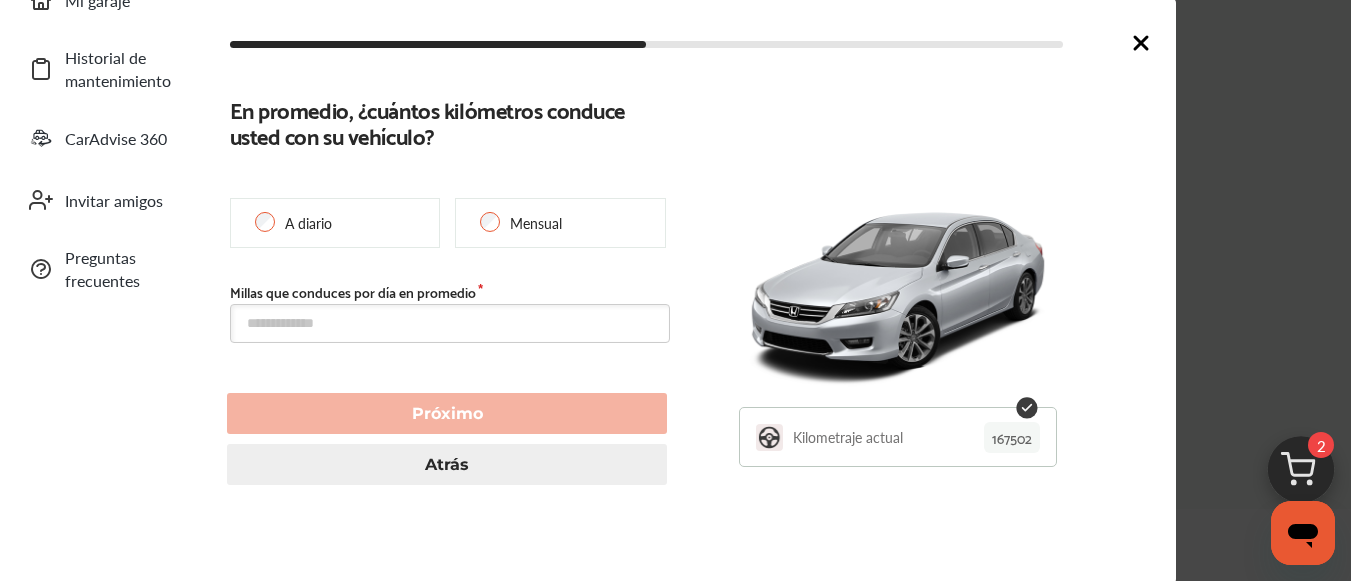 type on "******" 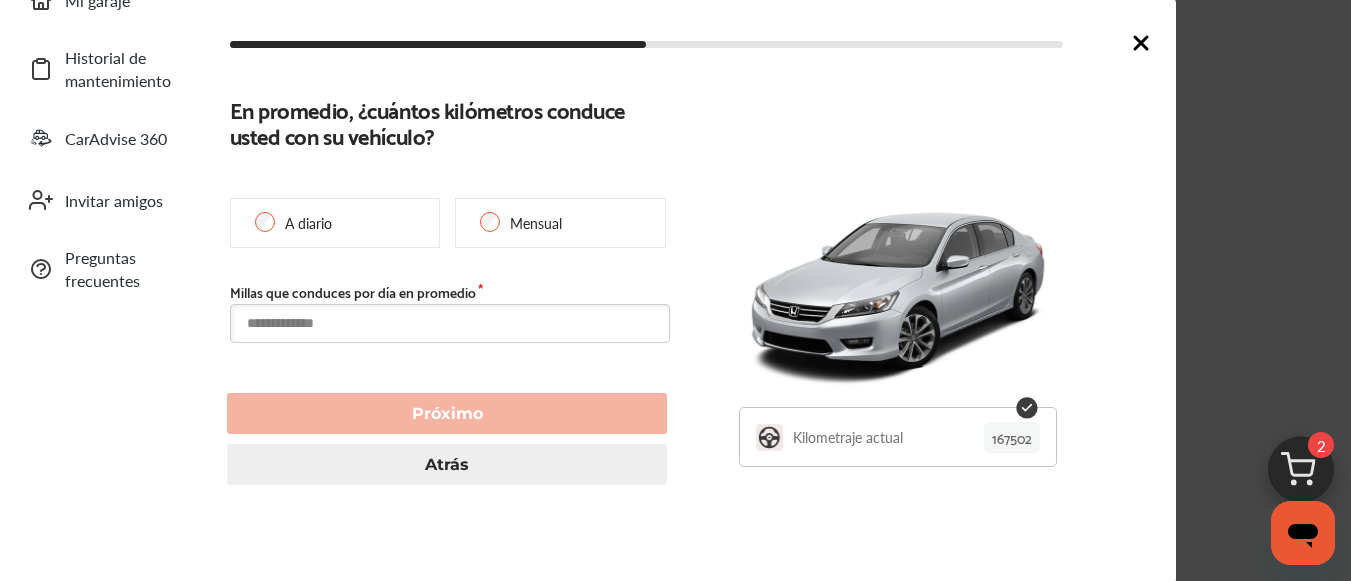 click at bounding box center (450, 323) 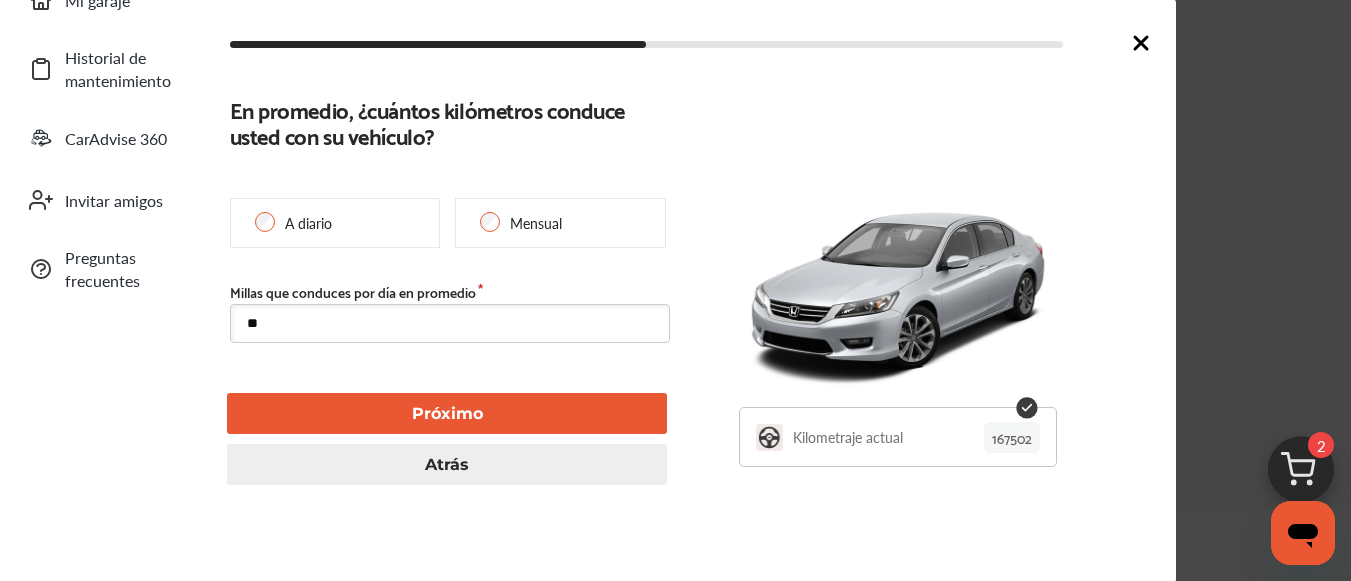type on "**" 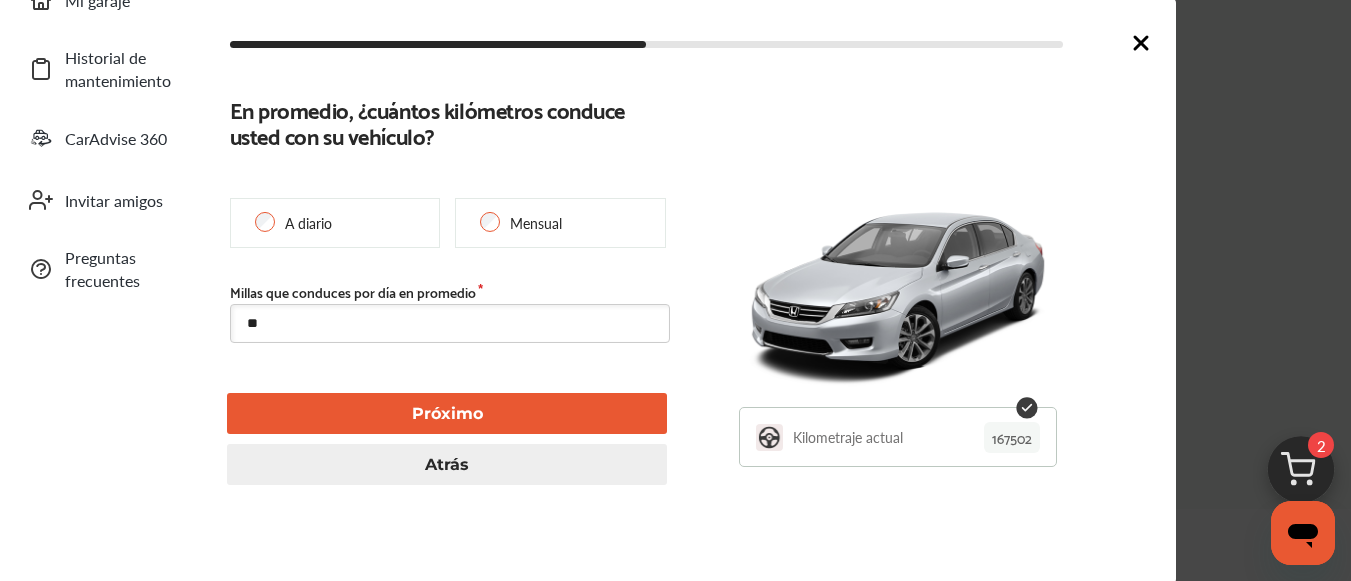 click on "Próximo" at bounding box center [447, 413] 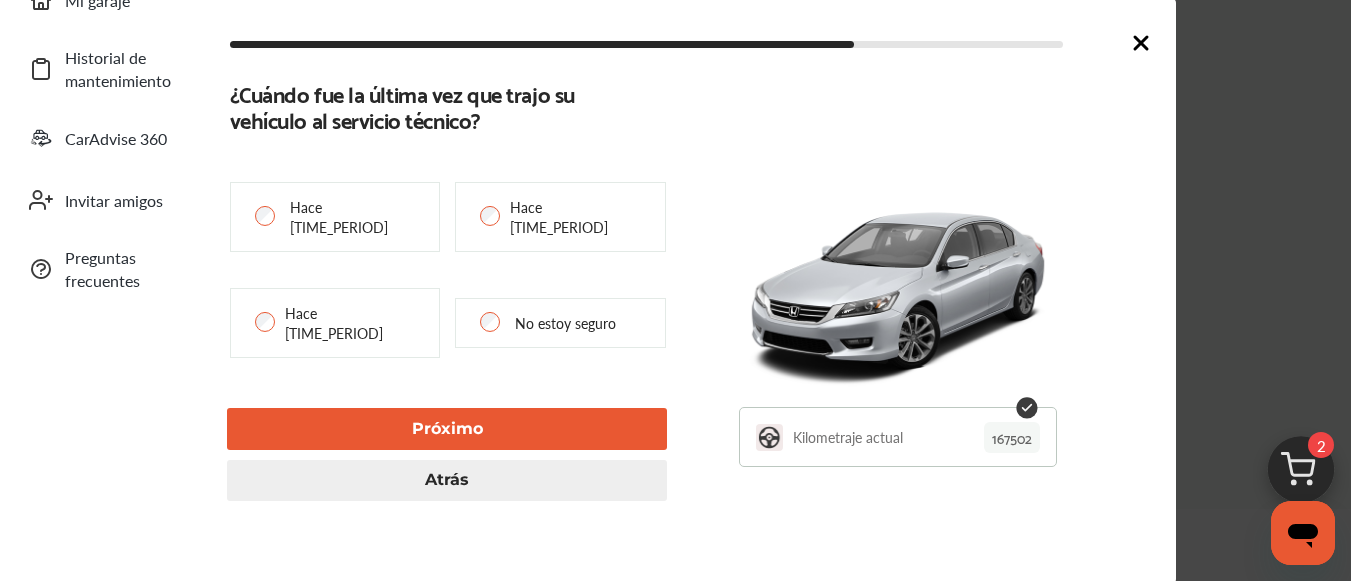 type on "******" 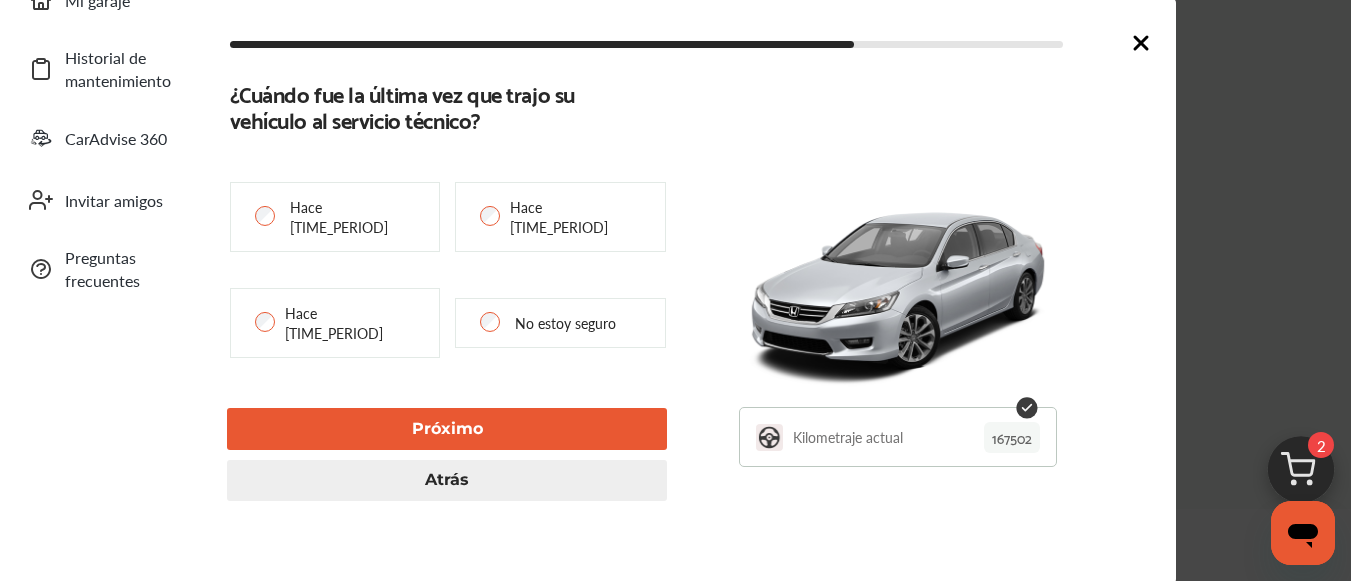 click on "Próximo" at bounding box center (447, 428) 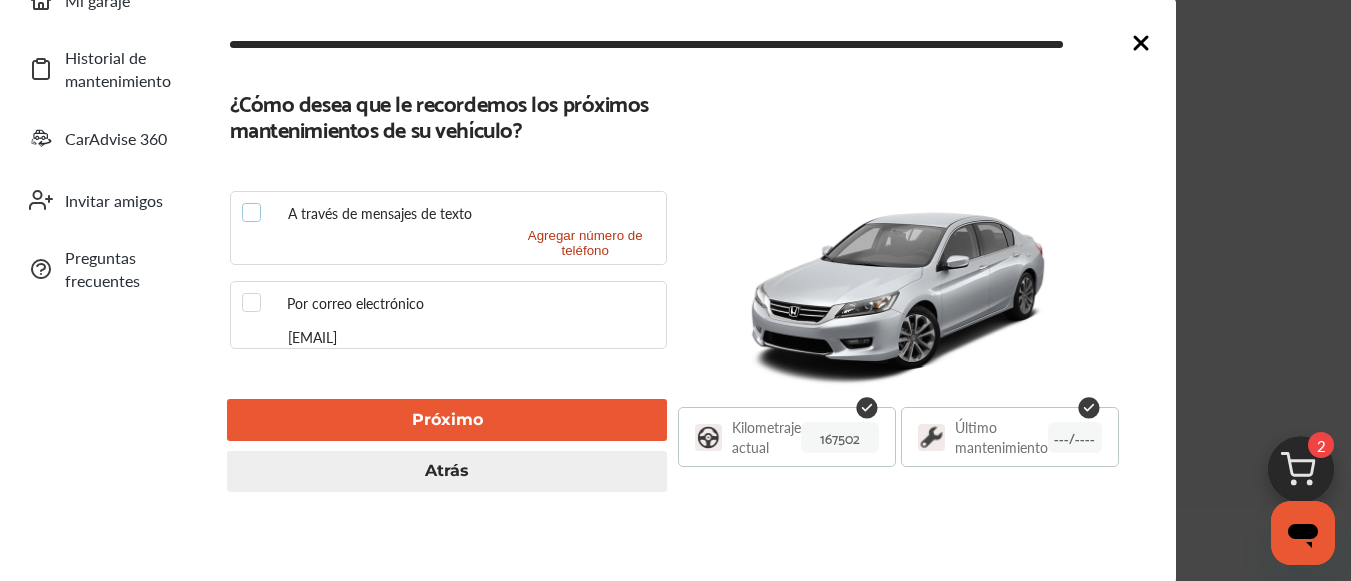 click at bounding box center [257, 203] 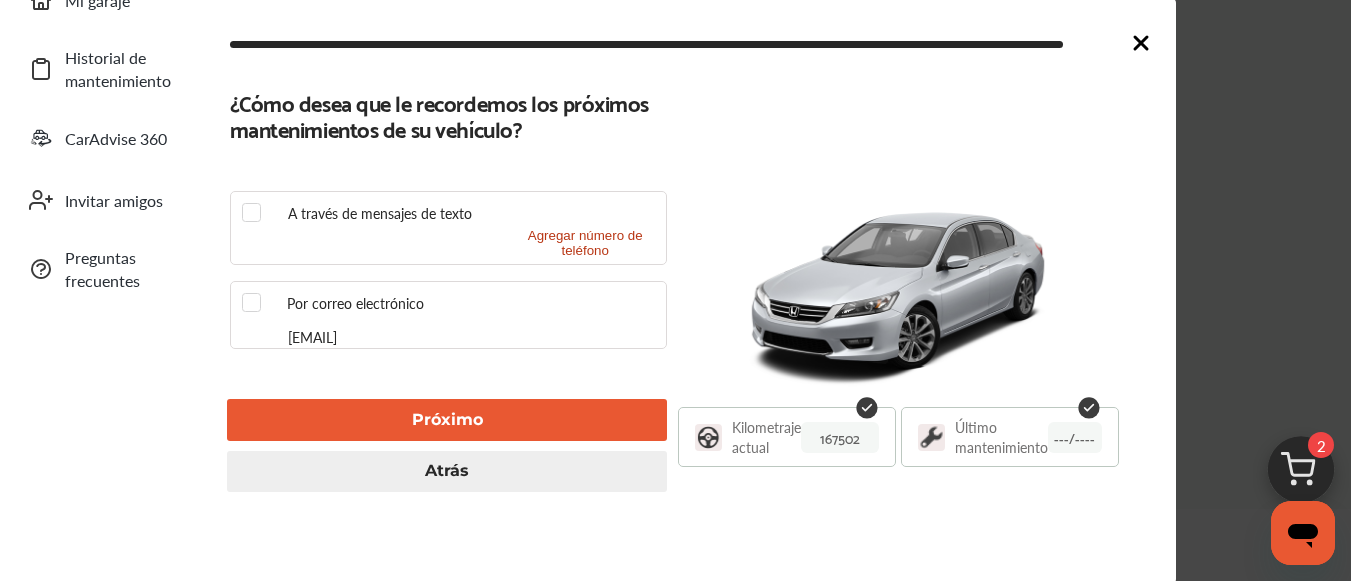 click on "Próximo" at bounding box center [447, 419] 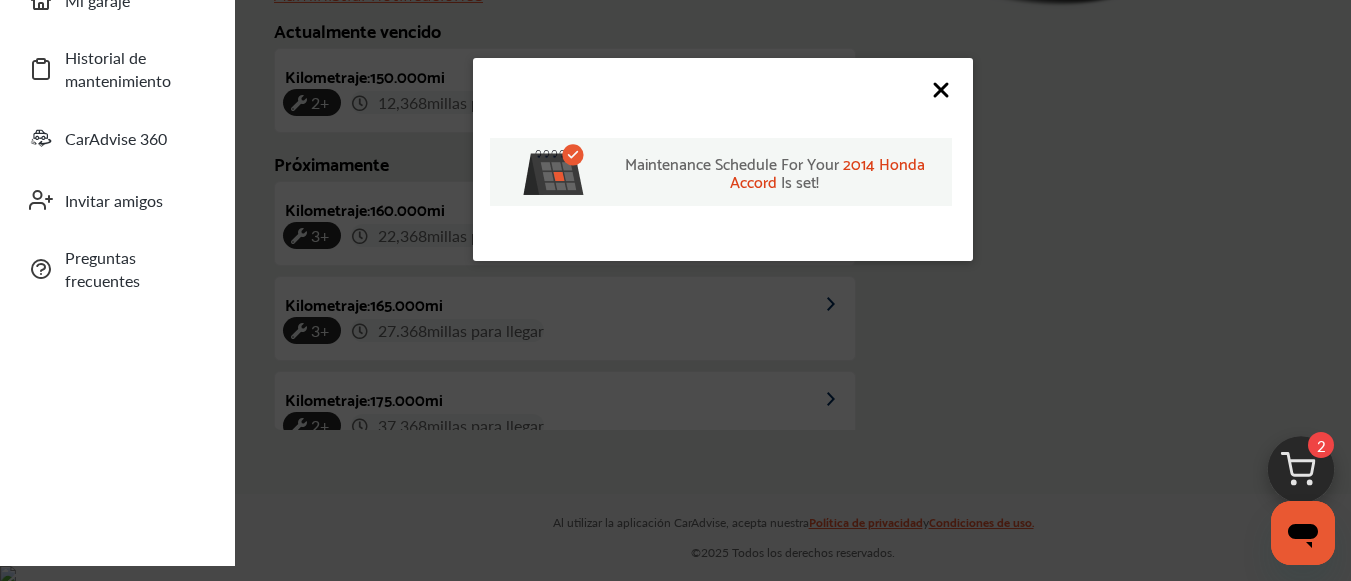 scroll, scrollTop: 422, scrollLeft: 0, axis: vertical 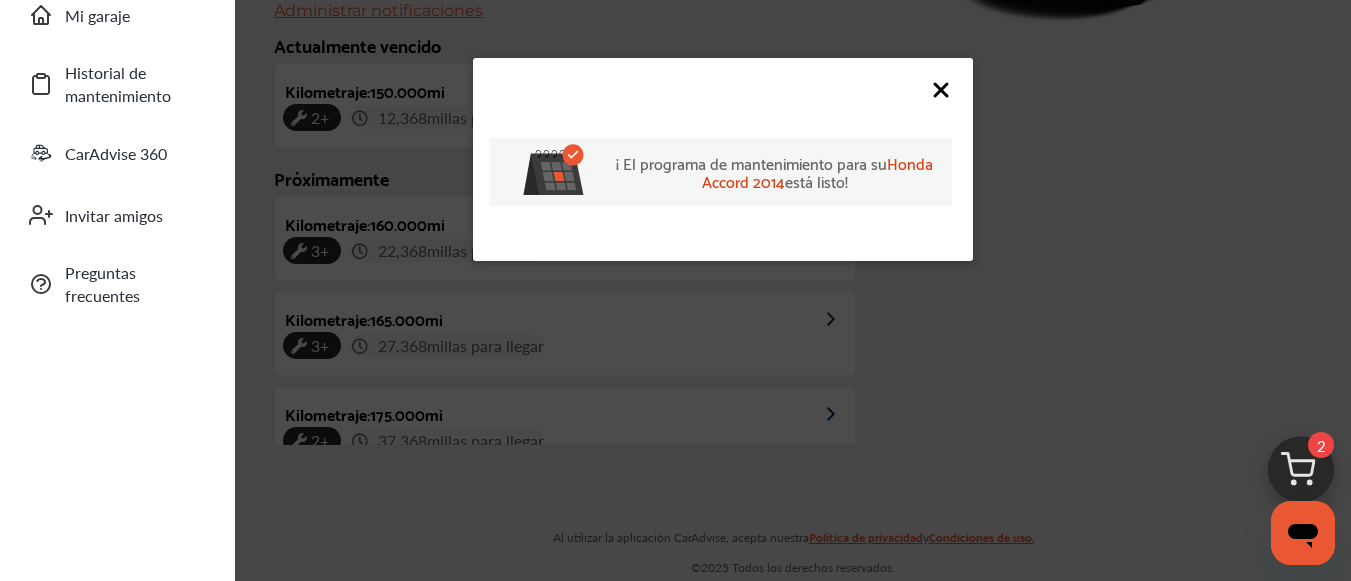 click on "¡ El programa de mantenimiento para su  Honda Accord 2014  está listo!" at bounding box center (776, 172) 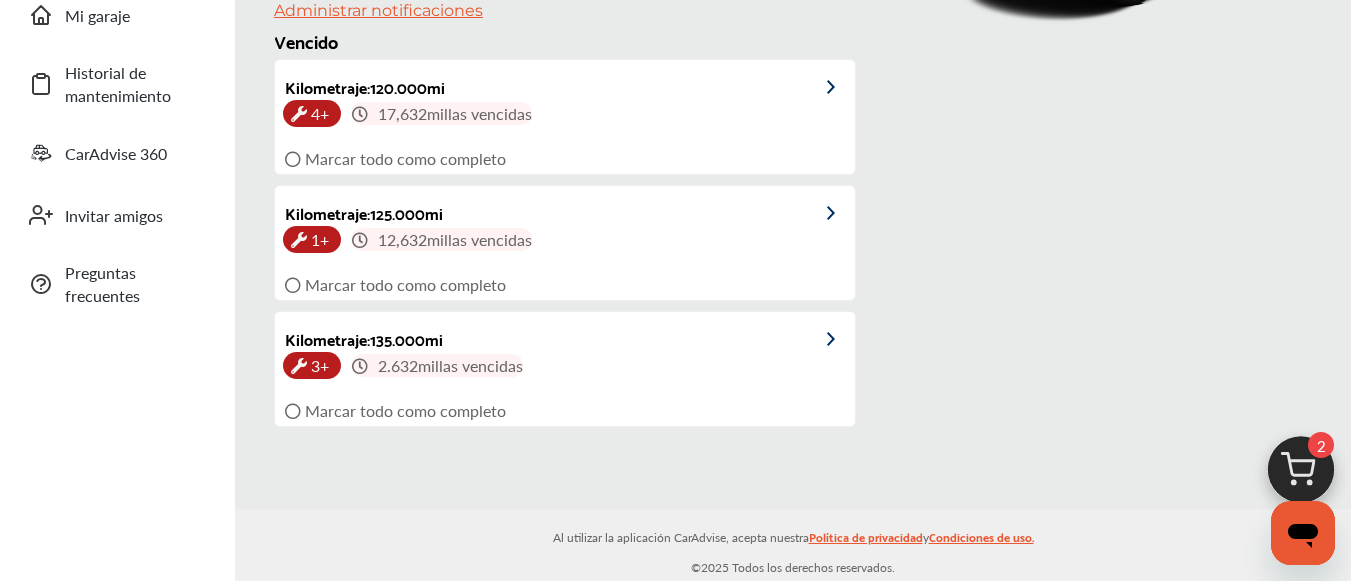 scroll, scrollTop: 0, scrollLeft: 0, axis: both 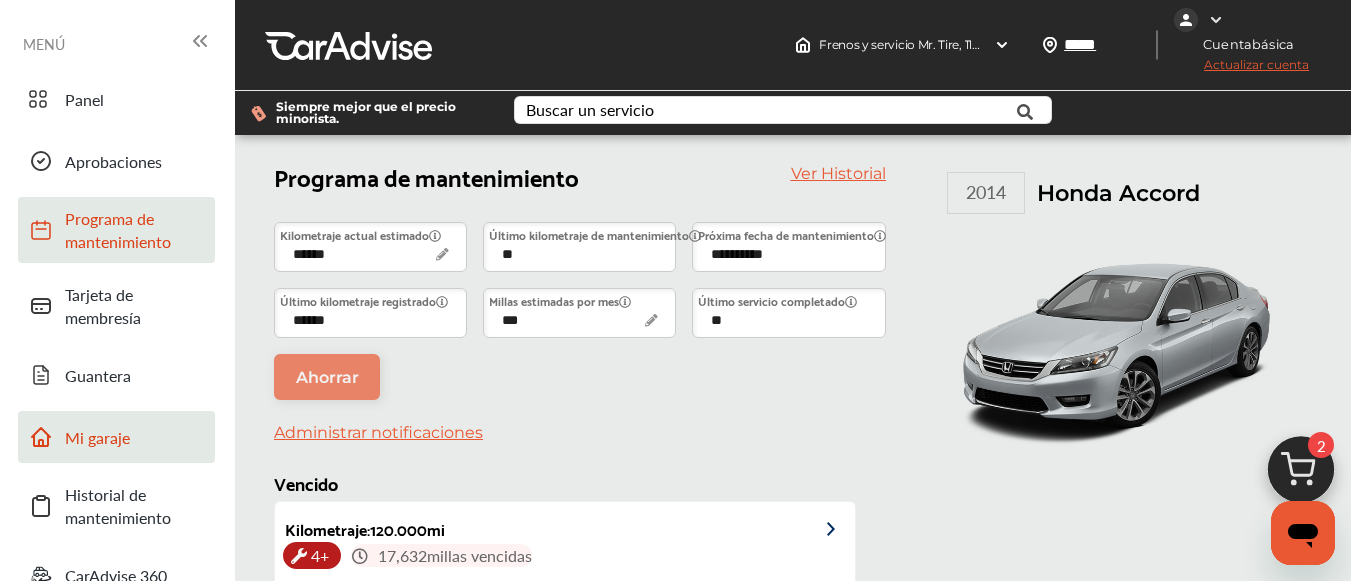 click on "Mi garaje" at bounding box center (97, 437) 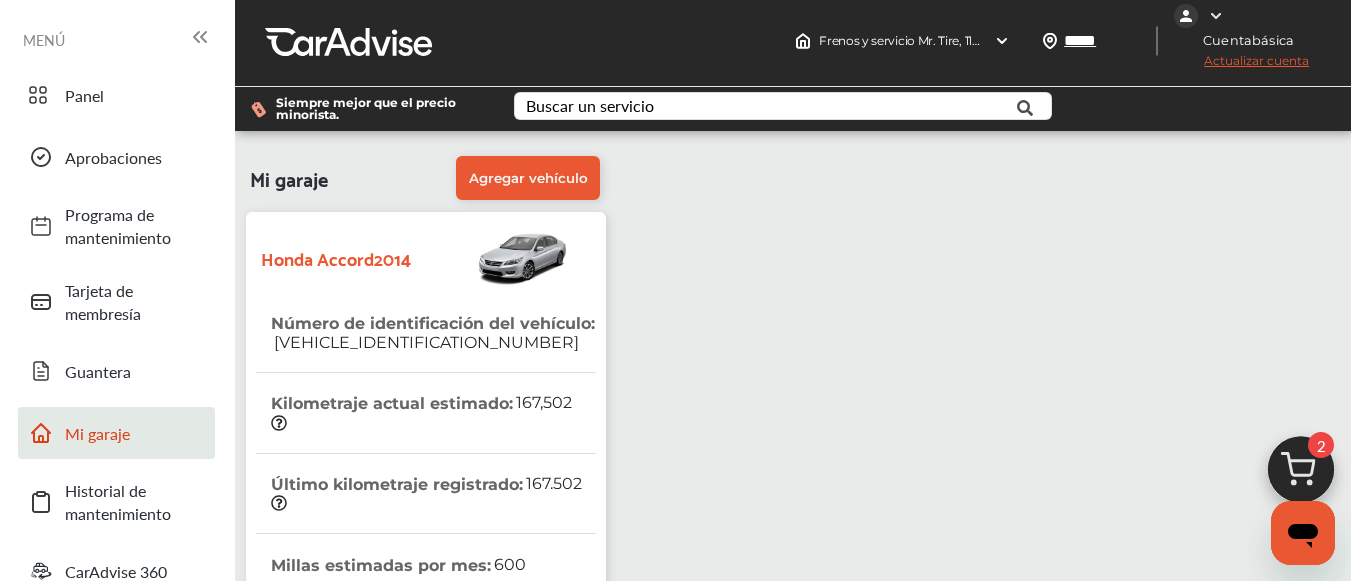 scroll, scrollTop: 0, scrollLeft: 0, axis: both 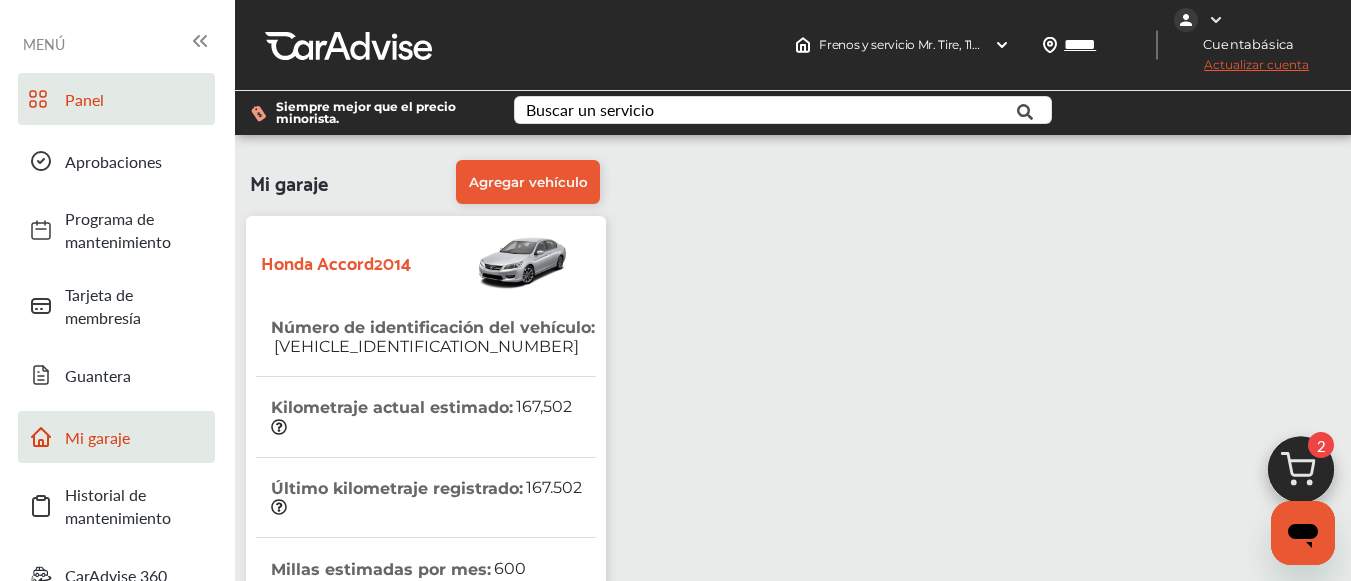 click on "Panel" at bounding box center (84, 99) 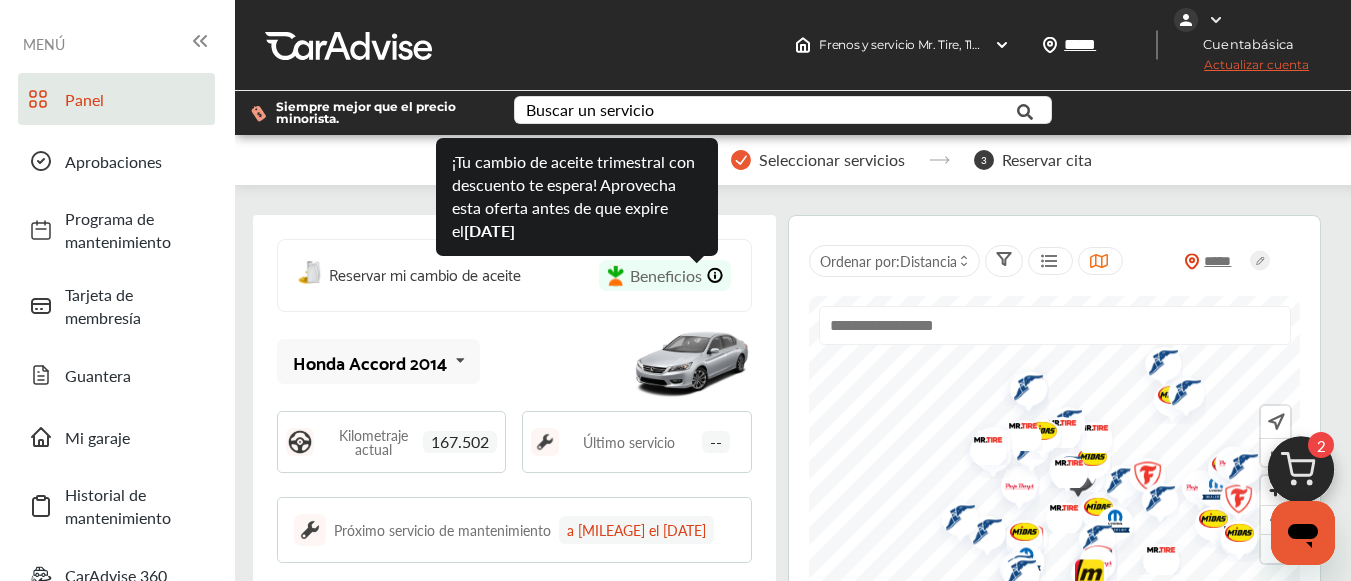 click at bounding box center [715, 275] 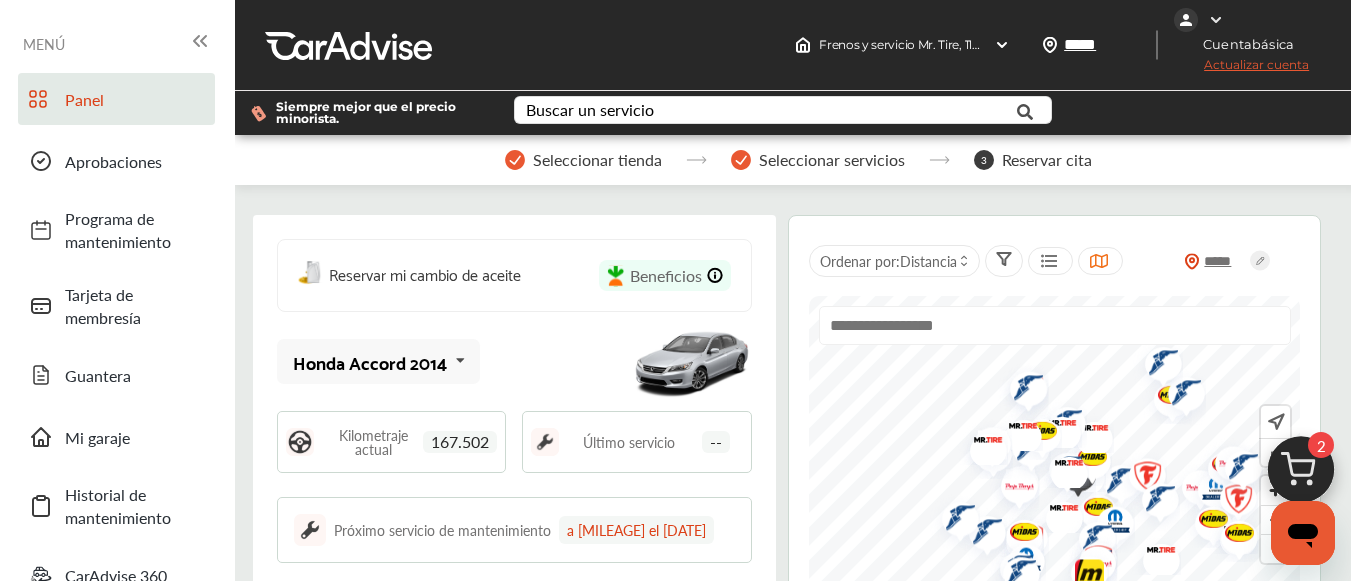 click at bounding box center (715, 275) 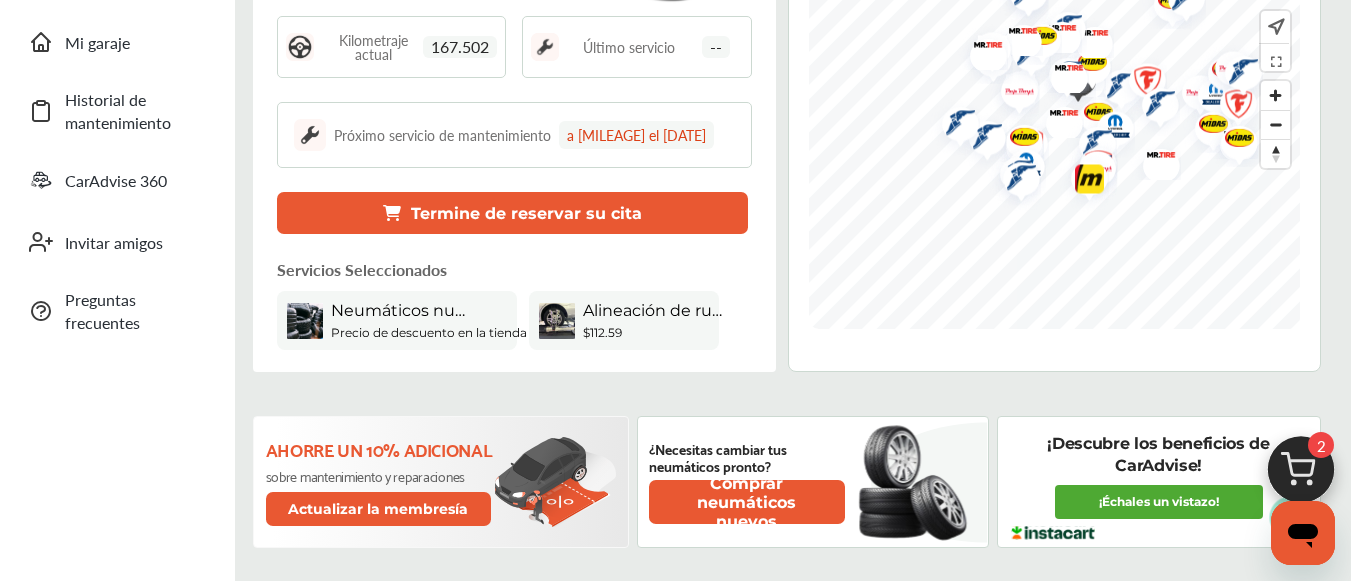 scroll, scrollTop: 508, scrollLeft: 0, axis: vertical 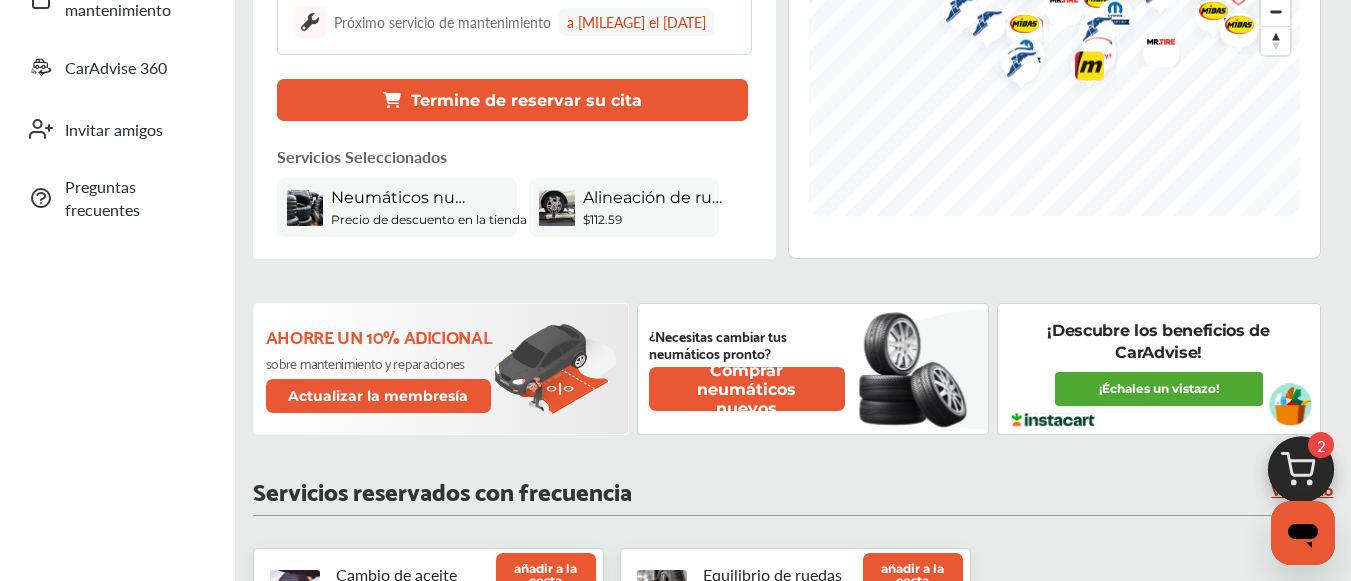 click on "Termine de reservar su cita" at bounding box center [526, 100] 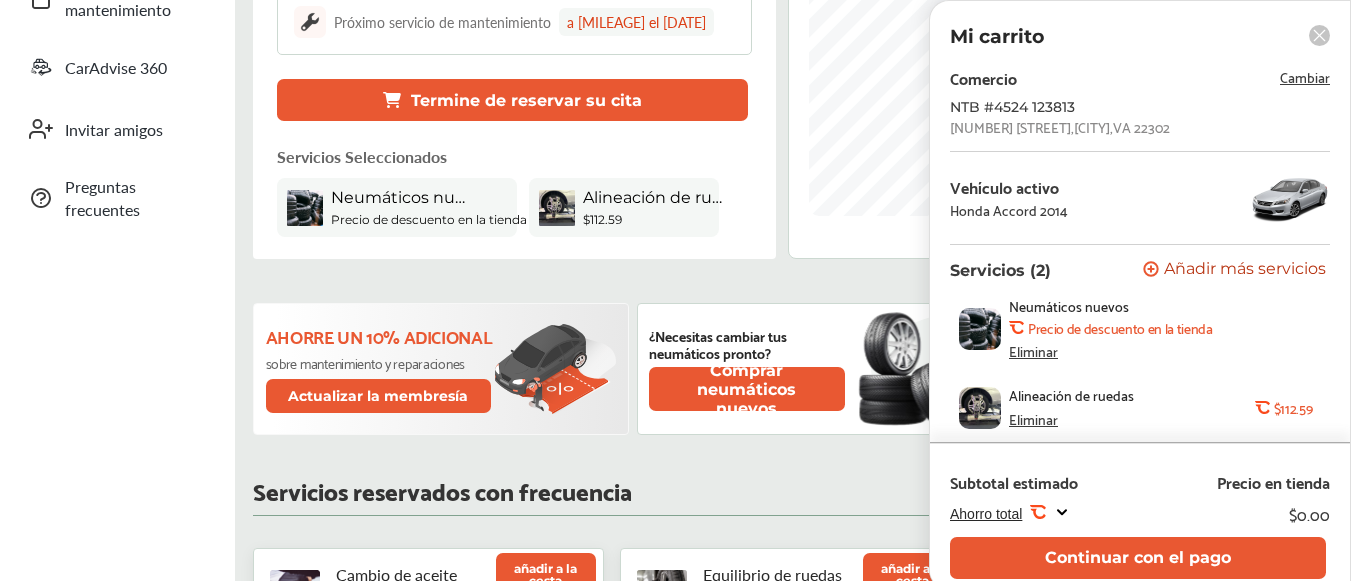 scroll, scrollTop: 1017, scrollLeft: 0, axis: vertical 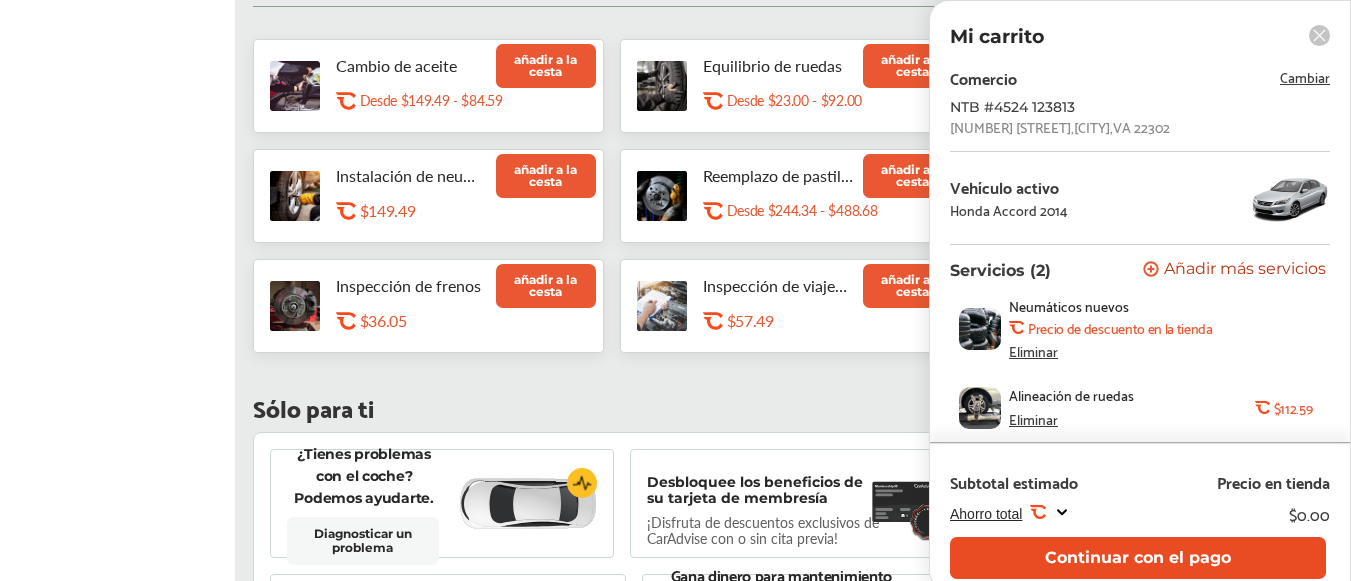 click on "Continuar con el pago" at bounding box center (1138, 557) 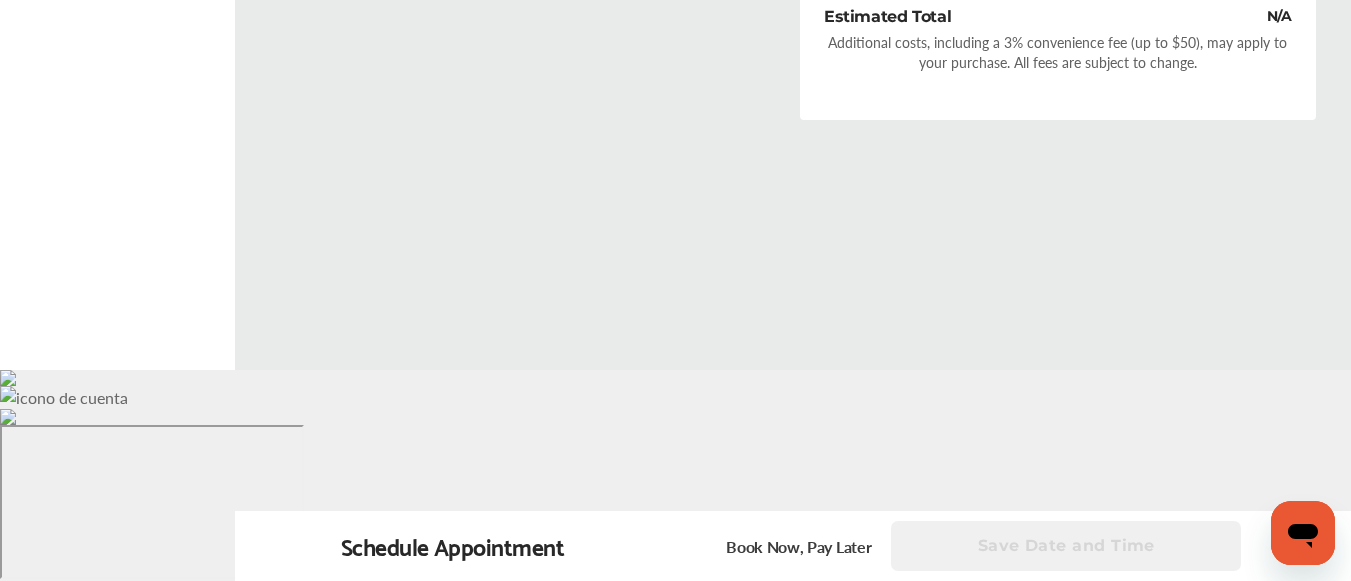 scroll, scrollTop: 0, scrollLeft: 0, axis: both 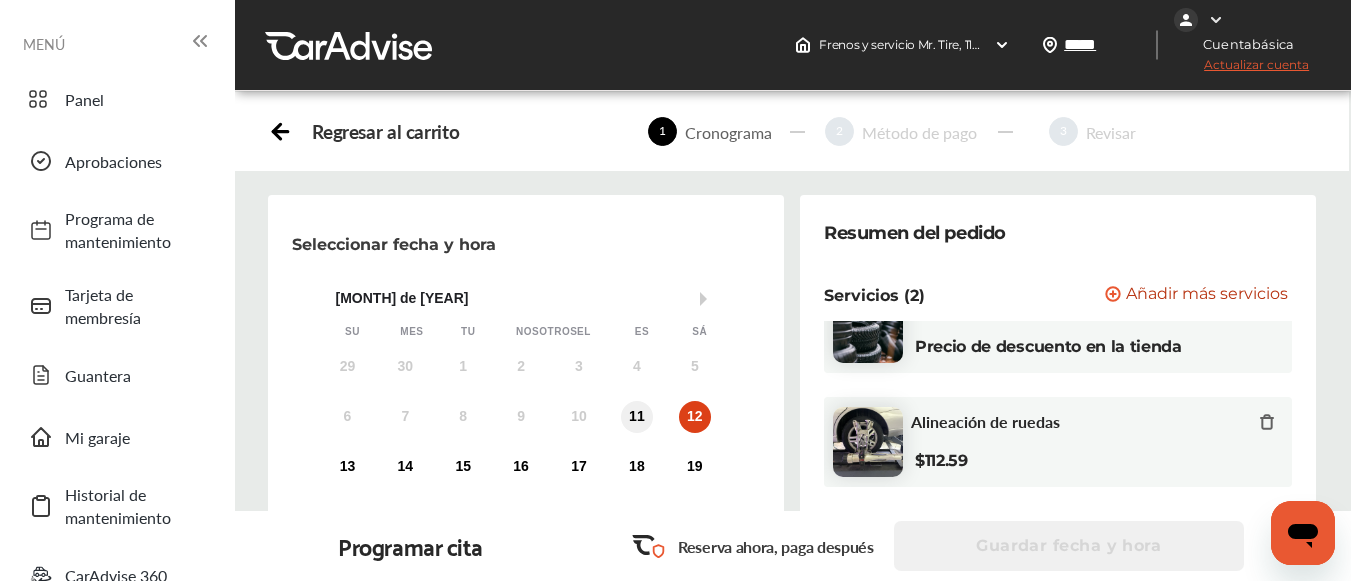 click on "11" at bounding box center (637, 416) 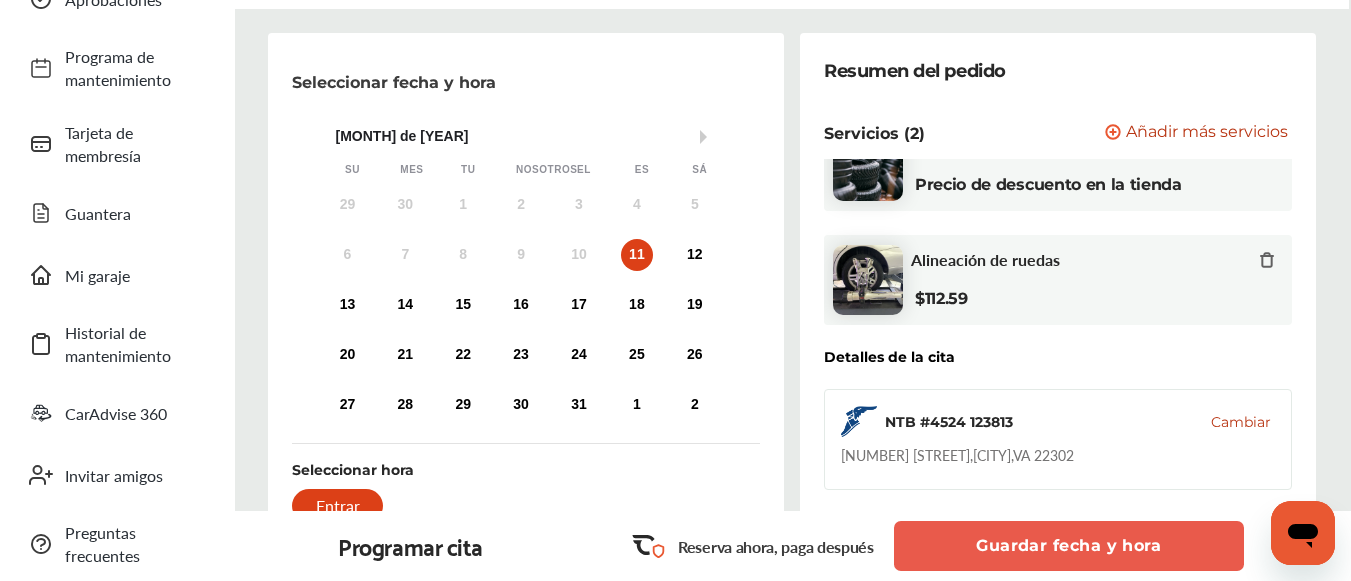 scroll, scrollTop: 508, scrollLeft: 0, axis: vertical 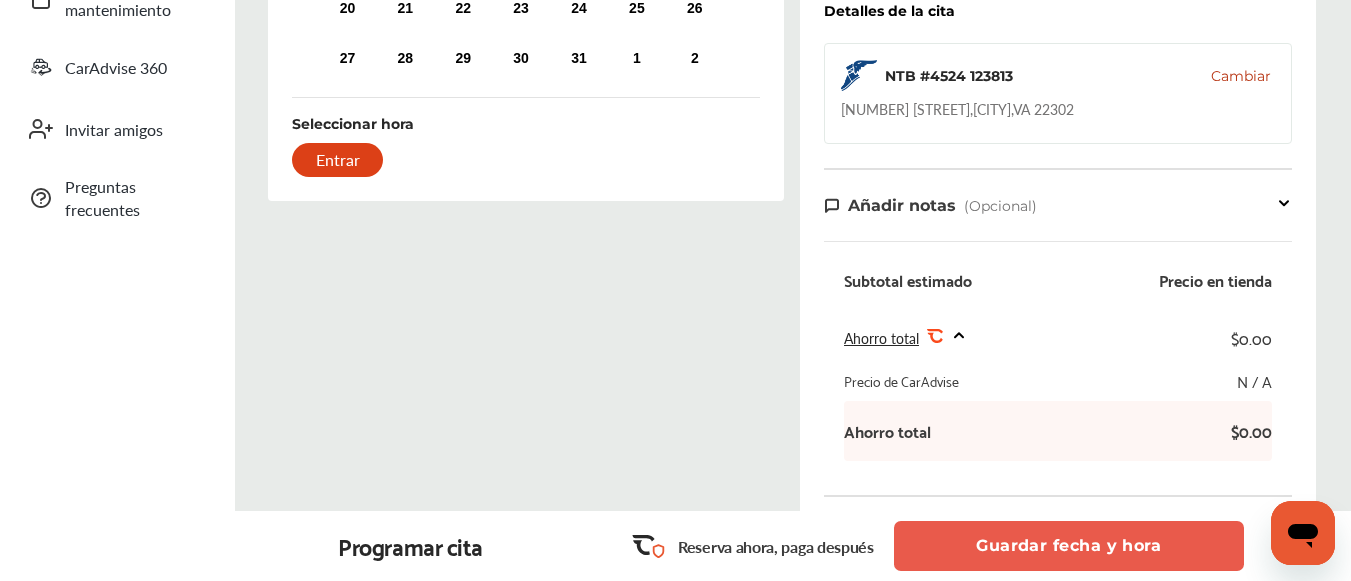 click on "Entrar" at bounding box center (338, 159) 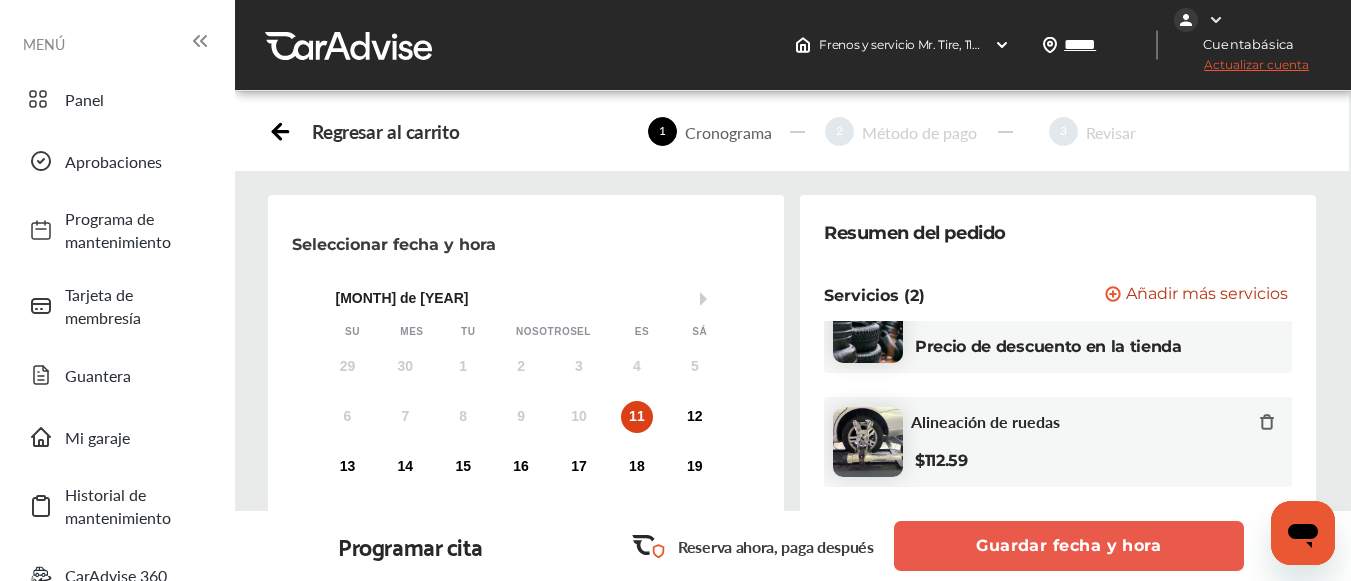 scroll, scrollTop: 508, scrollLeft: 0, axis: vertical 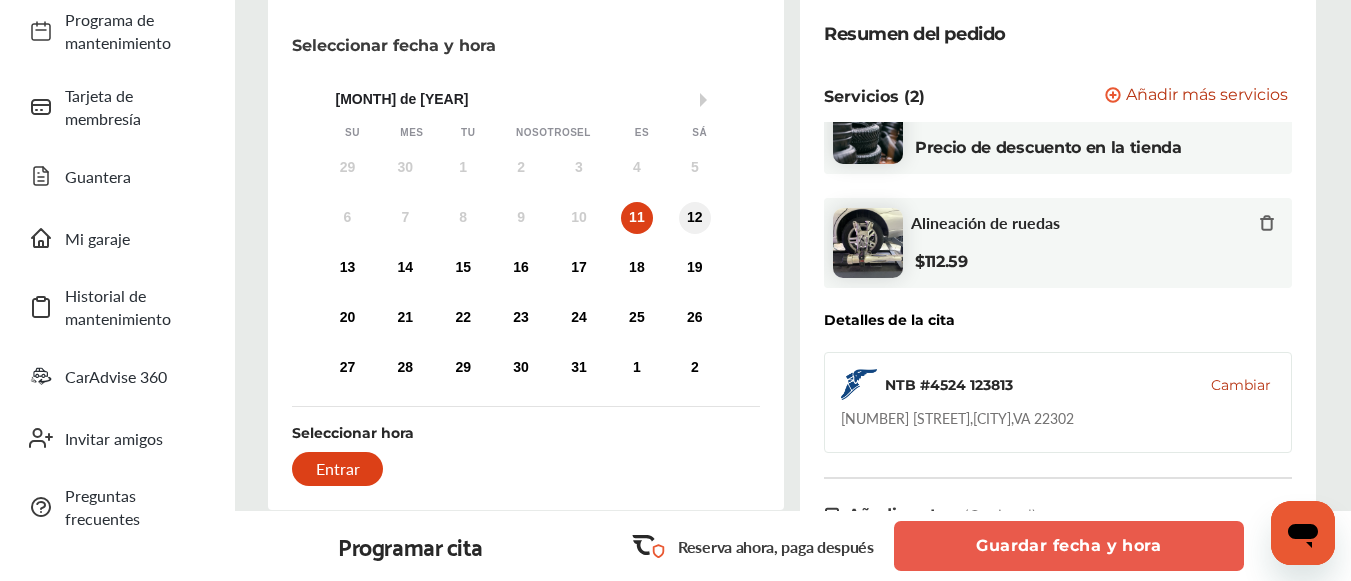 click on "12" at bounding box center [695, 217] 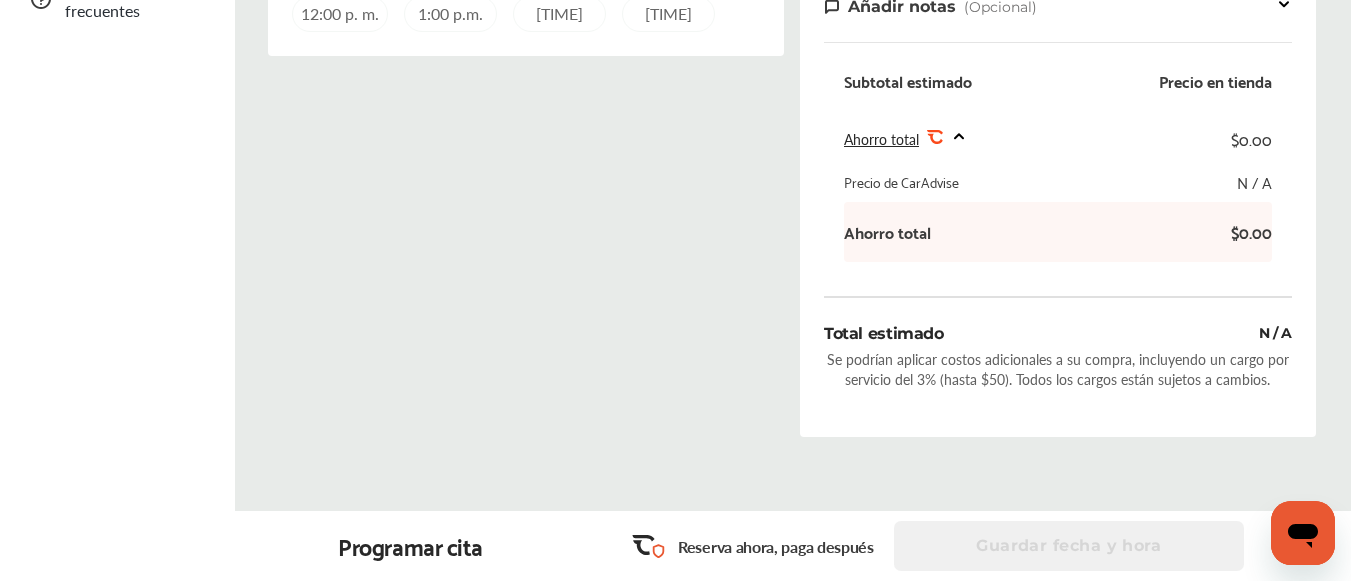 scroll, scrollTop: 199, scrollLeft: 0, axis: vertical 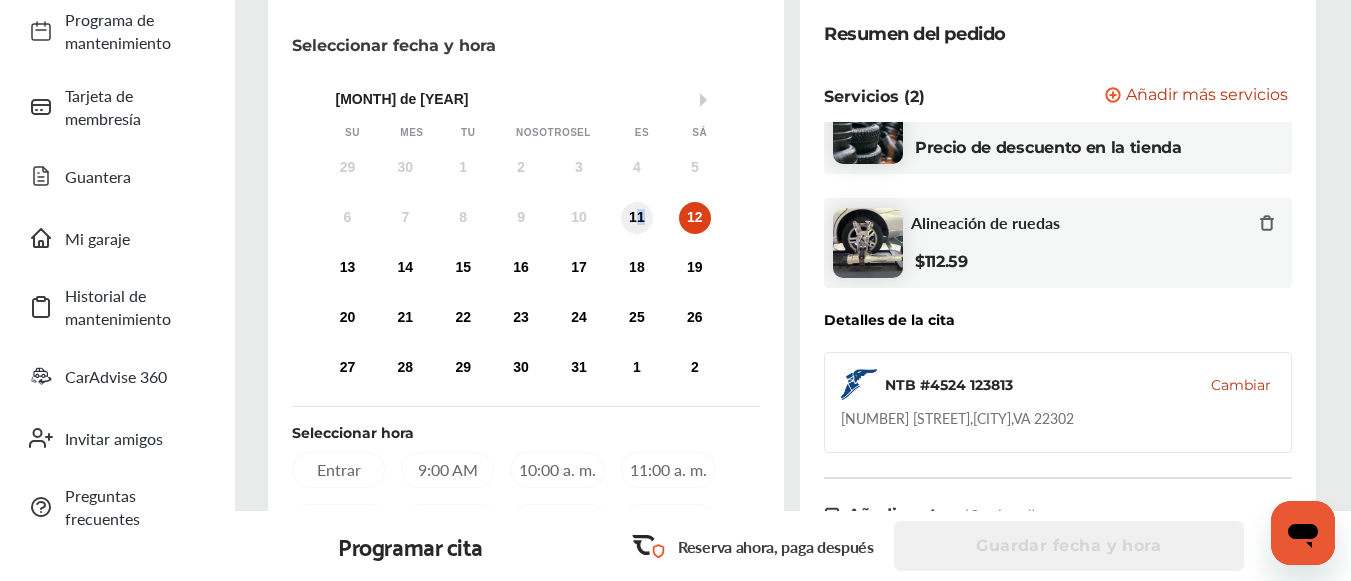 click on "11" at bounding box center [637, 217] 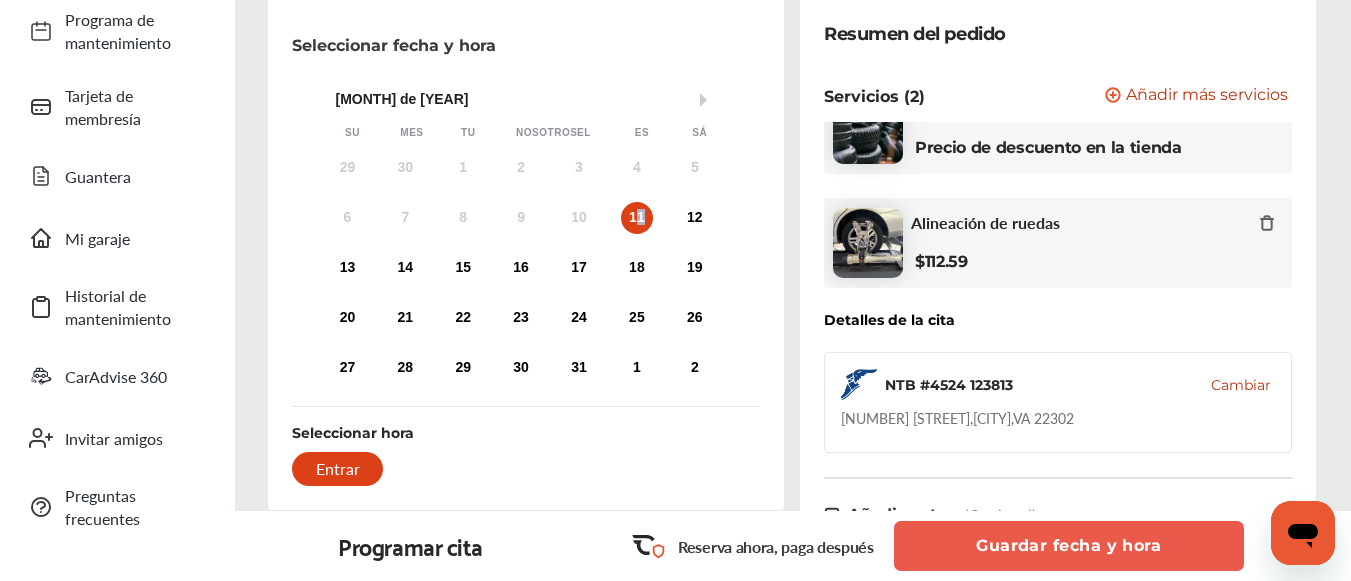 scroll, scrollTop: 0, scrollLeft: 0, axis: both 